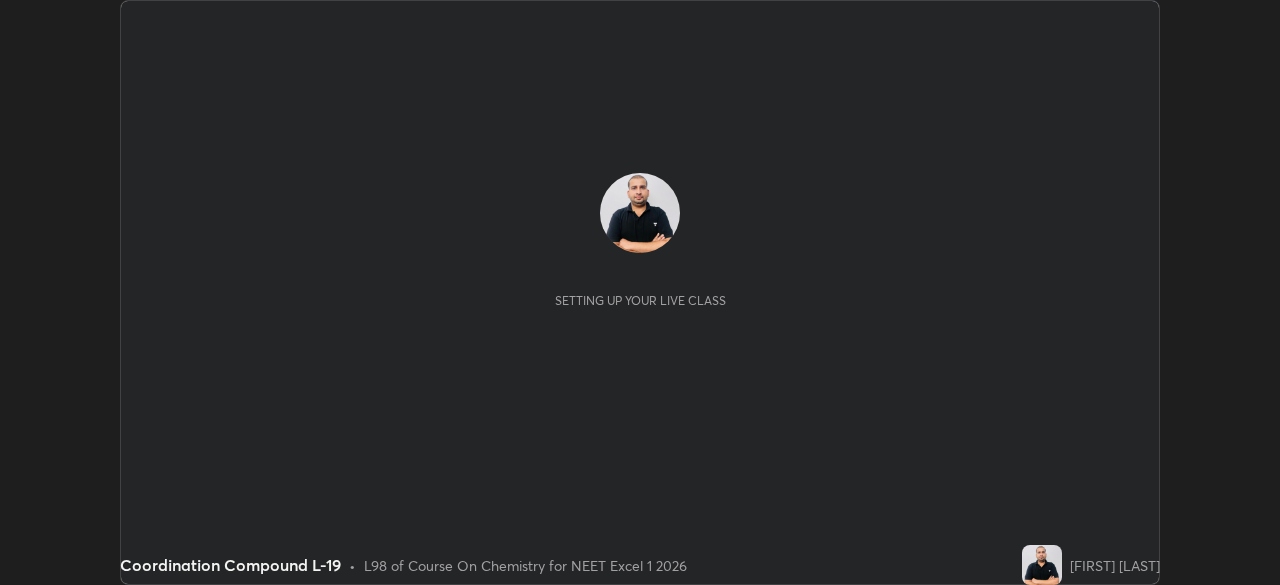 scroll, scrollTop: 0, scrollLeft: 0, axis: both 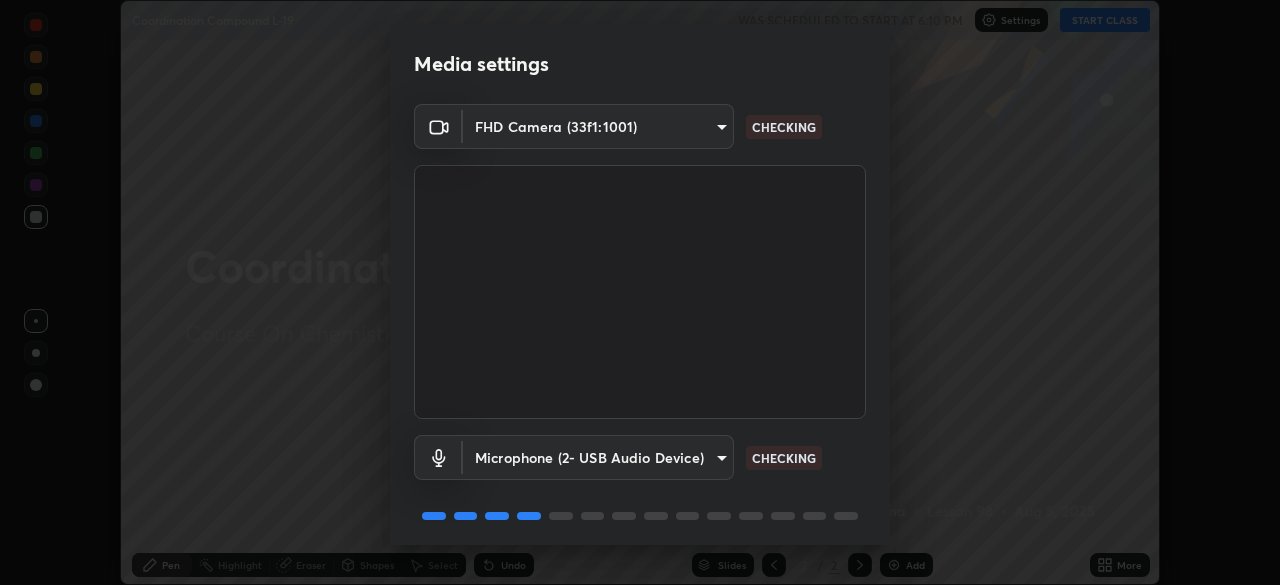 click on "Erase all Coordination Compound L-19 WAS SCHEDULED TO START AT  6:10 PM Settings START CLASS Setting up your live class Coordination Compound L-19 • L98 of Course On Chemistry for NEET Excel 1 2026 [FIRST] [LAST] Pen Highlight Eraser Shapes Select Undo Slides 2 / 2 Add More Enable hand raising Enable raise hand to speak to learners. Once enabled, chat will be turned off temporarily. Enable x   No doubts shared Encourage your learners to ask a doubt for better clarity Report an issue Reason for reporting Buffering Chat not working Audio - Video sync issue Educator video quality low ​ Attach an image Report Media settings FHD Camera (33f1:1001) [HASH] CHECKING Microphone (2- USB Audio Device) [HASH] CHECKING 1 / 5 Next" at bounding box center (640, 292) 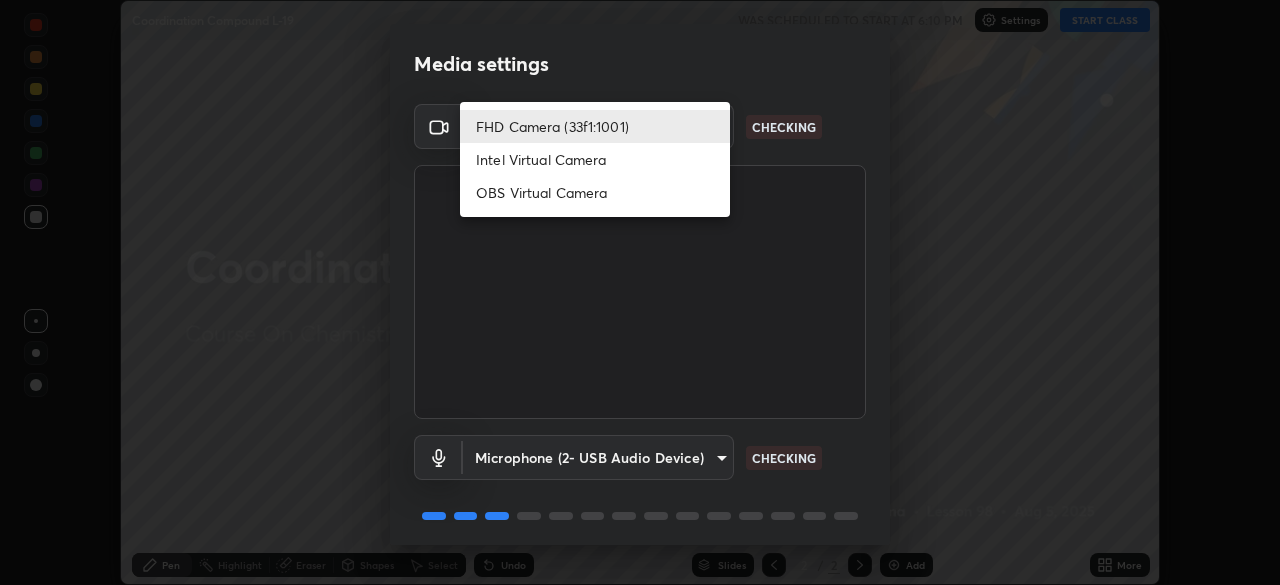 click on "OBS Virtual Camera" at bounding box center [595, 192] 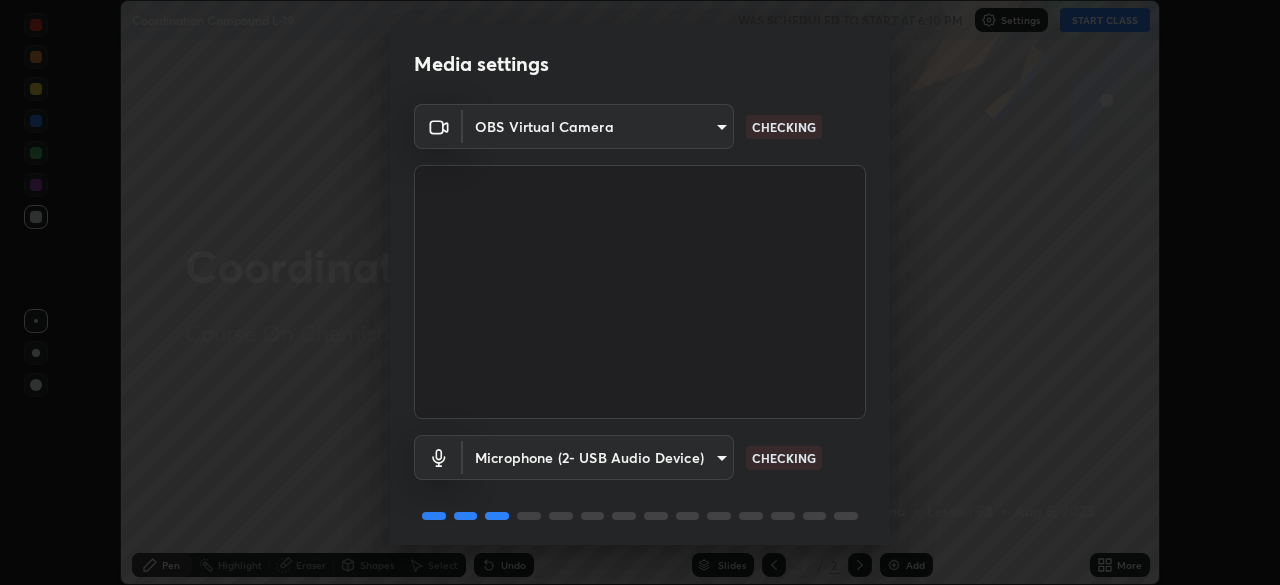 type on "d4b2a4c9dd7150b89b8765a333f635139aaadaa67d9d9d31f5b49eeeffbbef50" 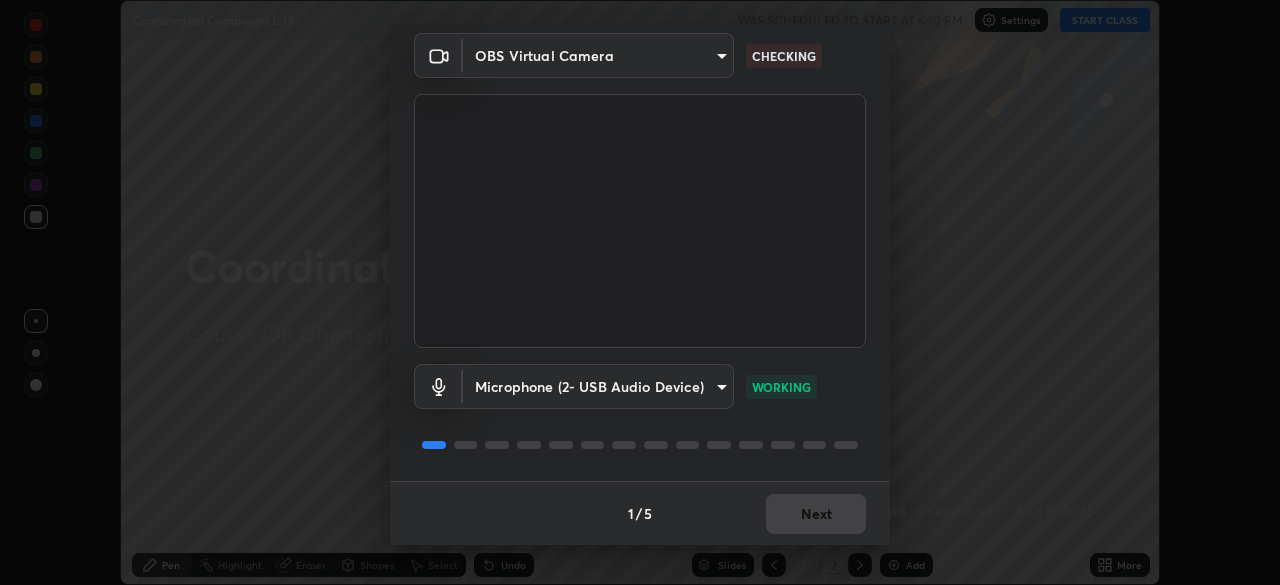 scroll, scrollTop: 71, scrollLeft: 0, axis: vertical 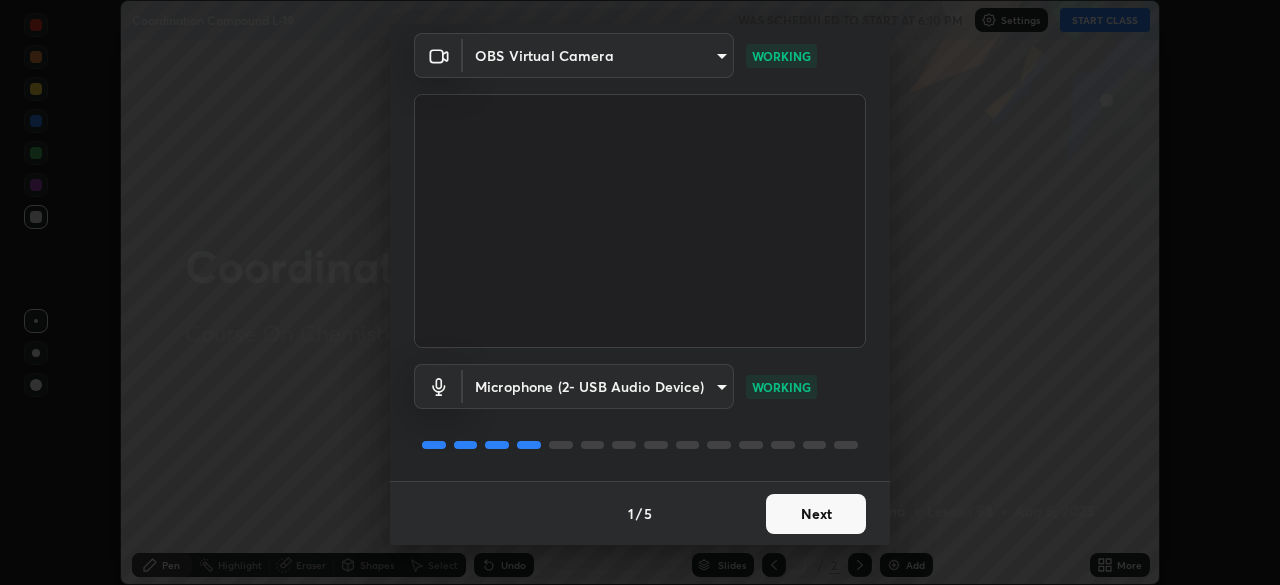click on "Next" at bounding box center (816, 514) 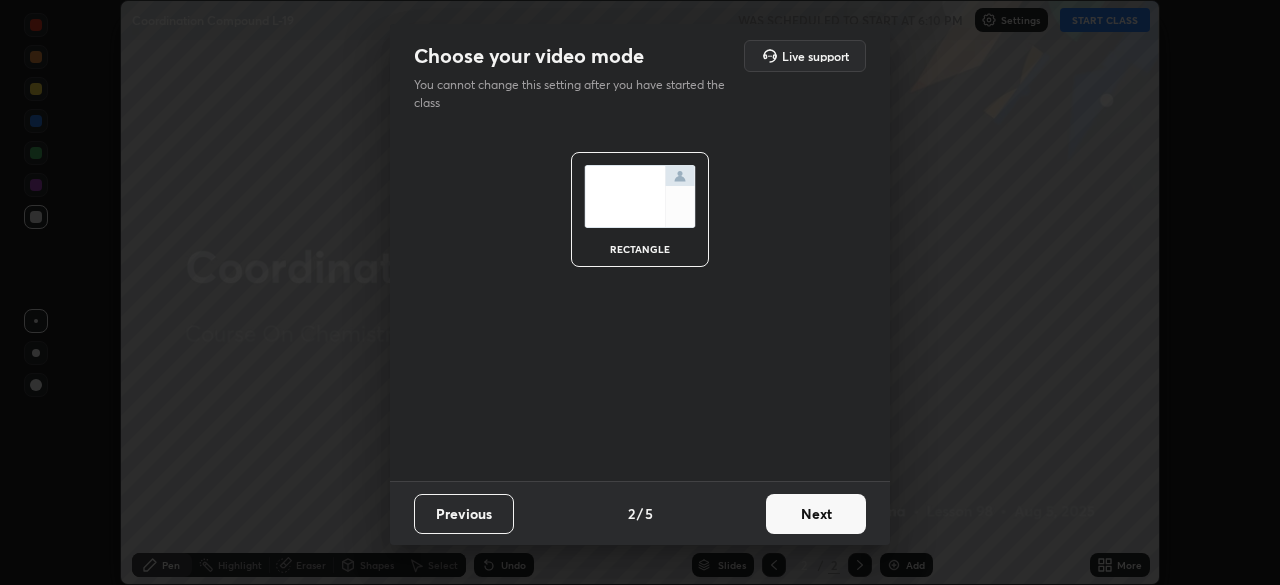 scroll, scrollTop: 0, scrollLeft: 0, axis: both 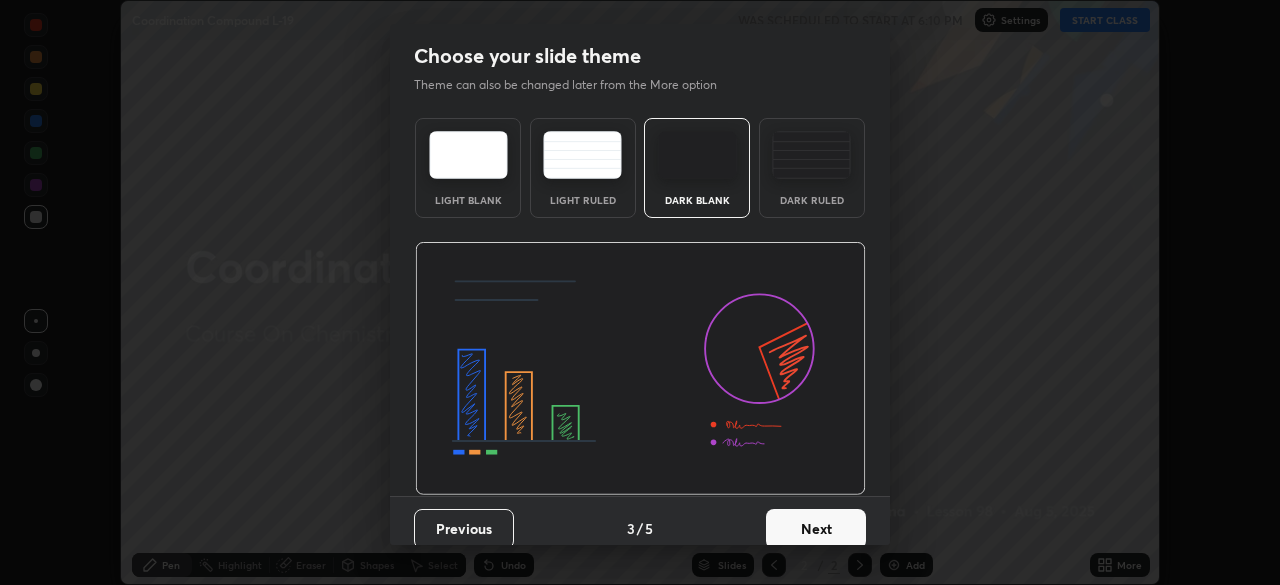 click on "Next" at bounding box center (816, 529) 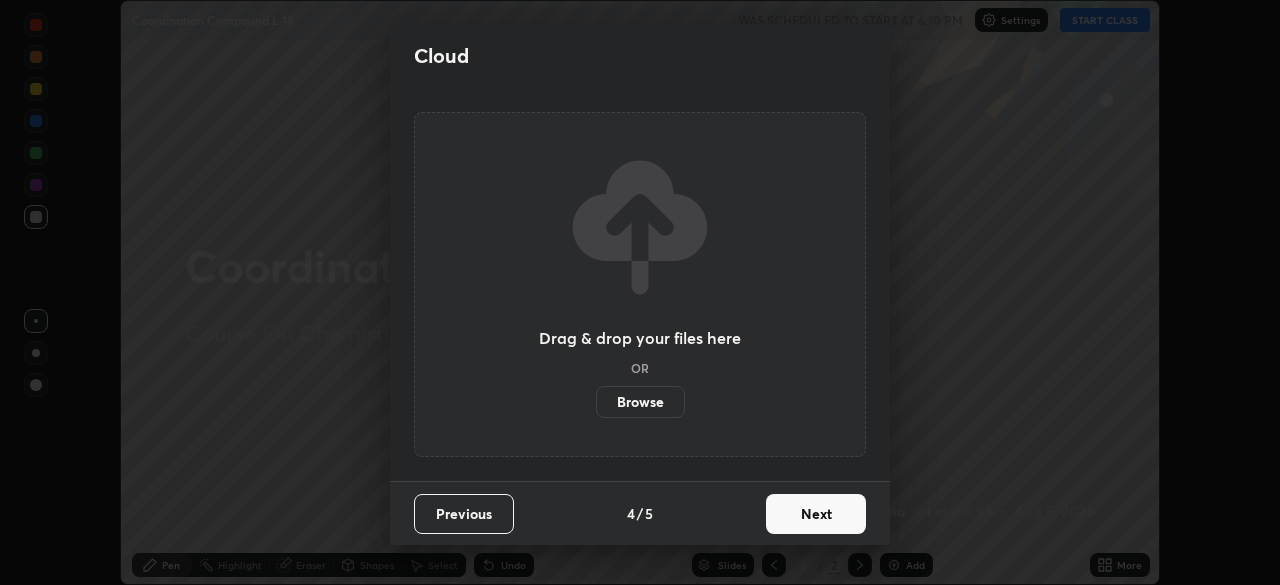 click on "Next" at bounding box center (816, 514) 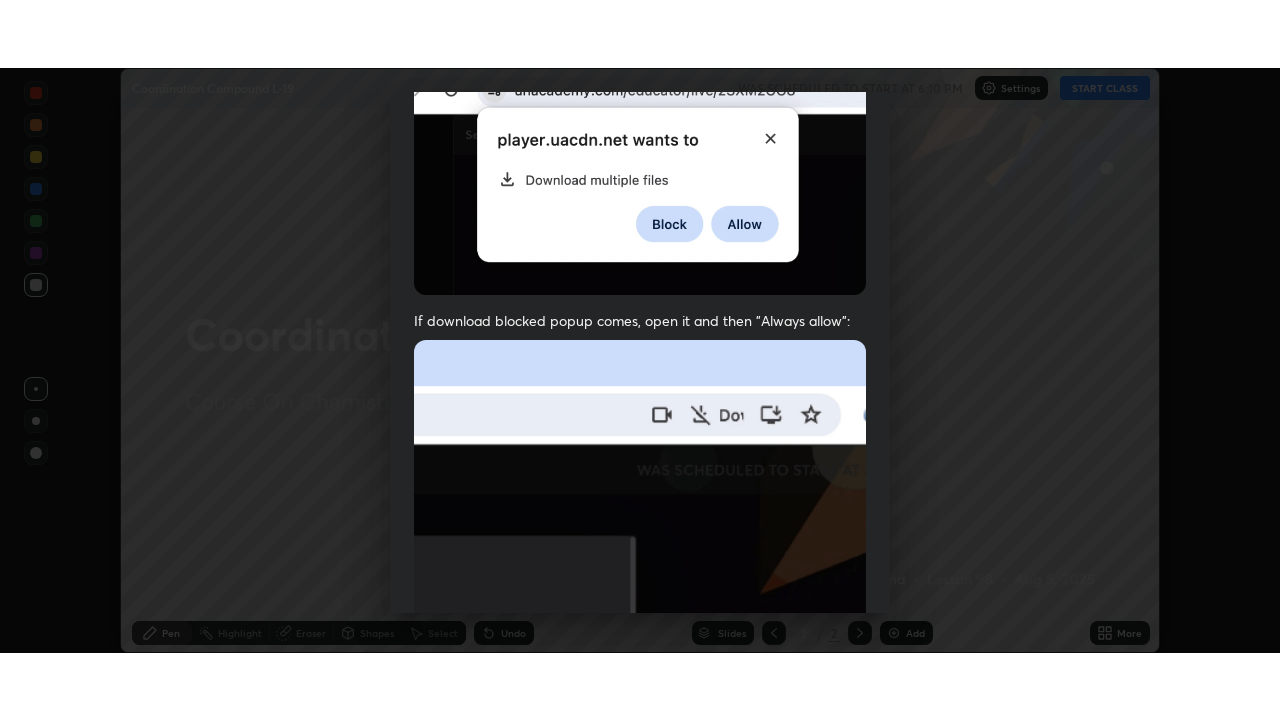 scroll, scrollTop: 479, scrollLeft: 0, axis: vertical 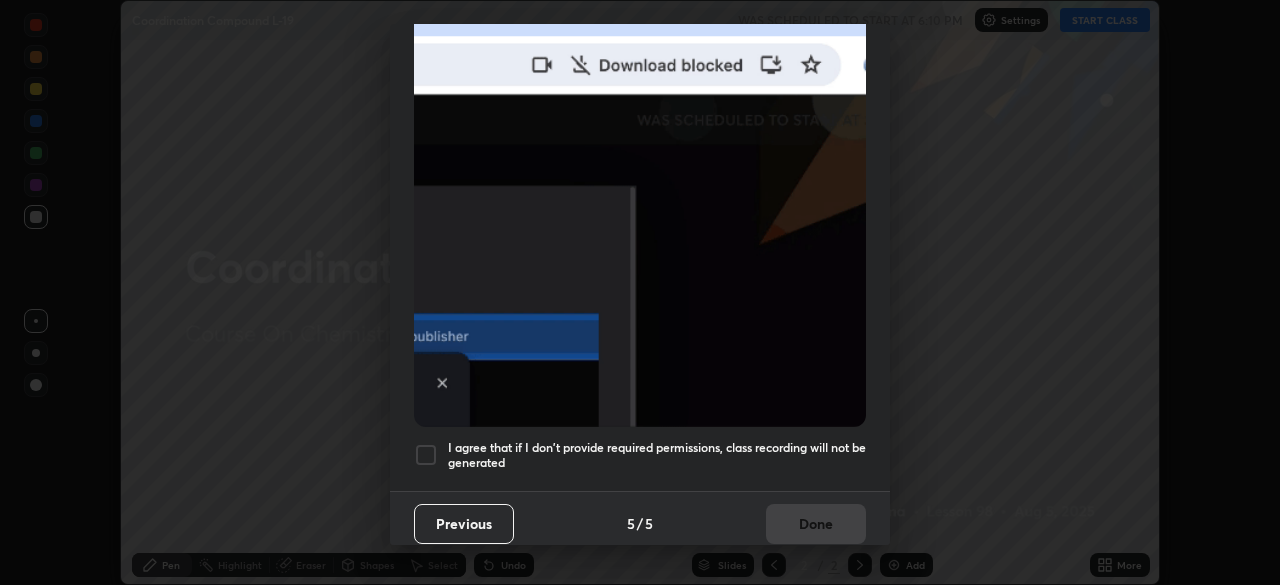 click on "Allow "Download multiple files" if prompted: If download blocked popup comes, open it and then "Always allow": I agree that if I don't provide required permissions, class recording will not be generated" at bounding box center (640, 70) 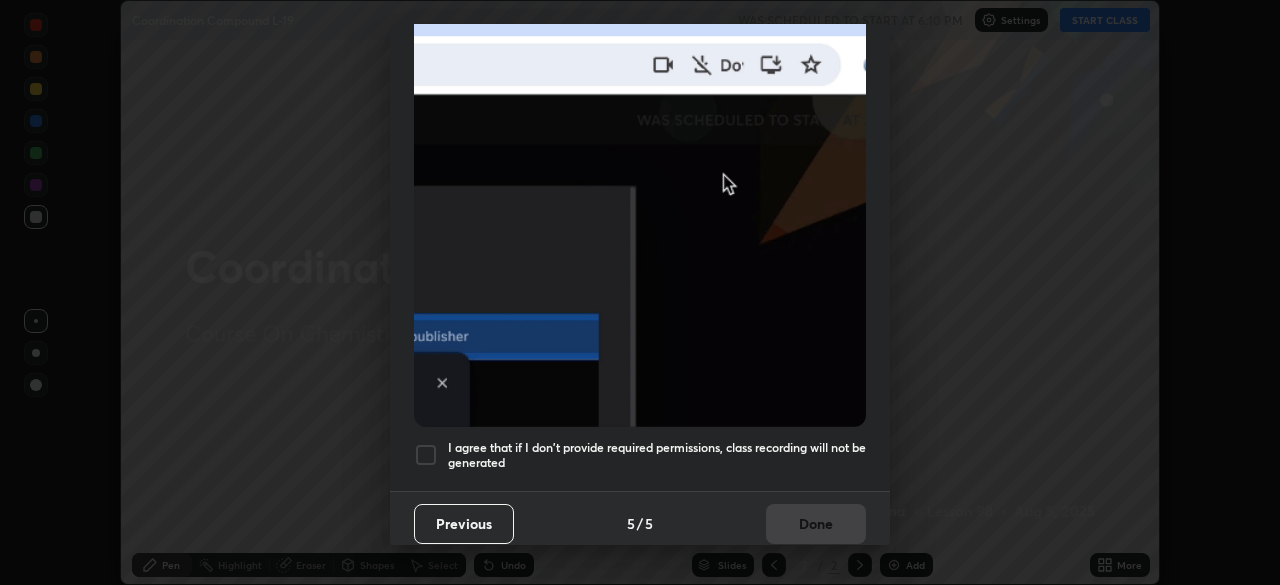 click on "Previous 5 / 5 Done" at bounding box center [640, 523] 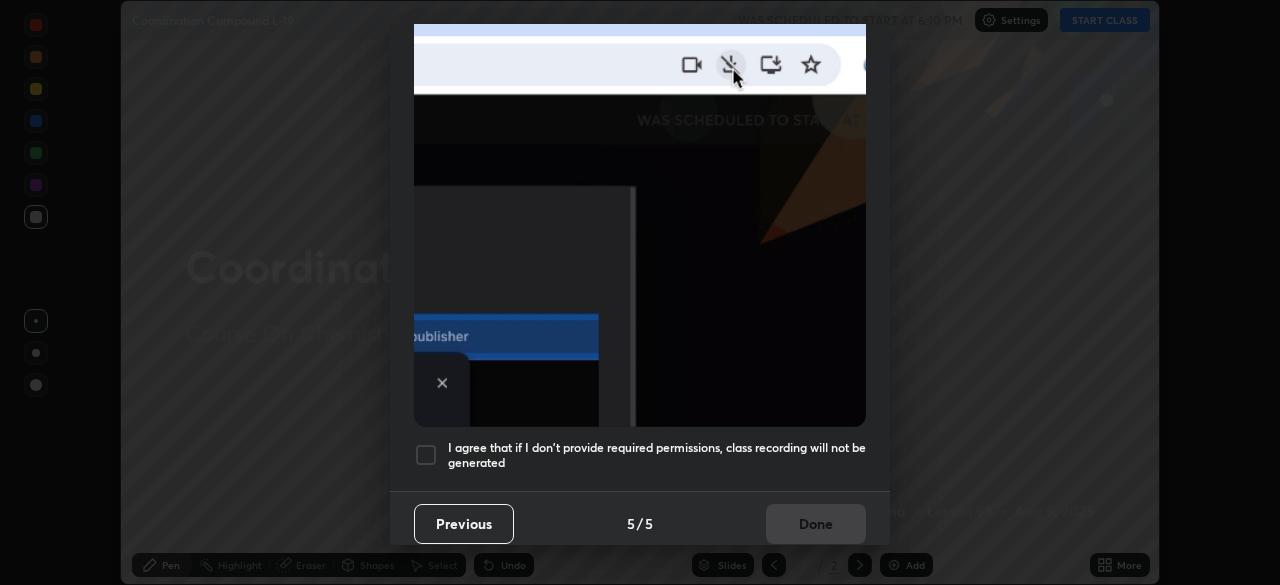 click on "I agree that if I don't provide required permissions, class recording will not be generated" at bounding box center (657, 455) 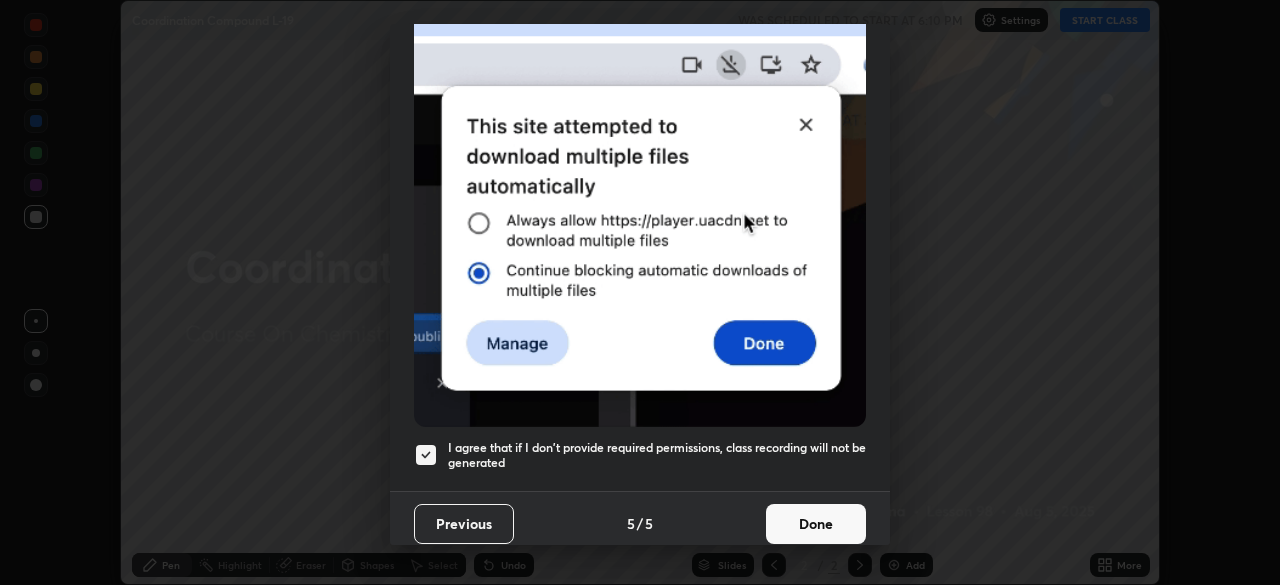 click on "Done" at bounding box center (816, 524) 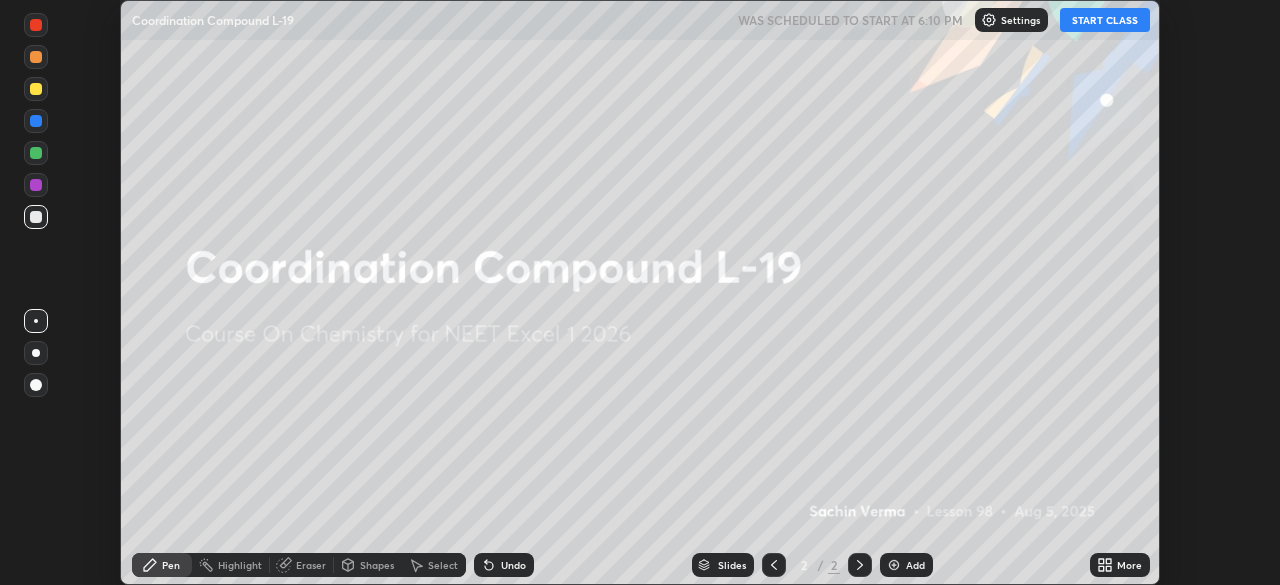 click 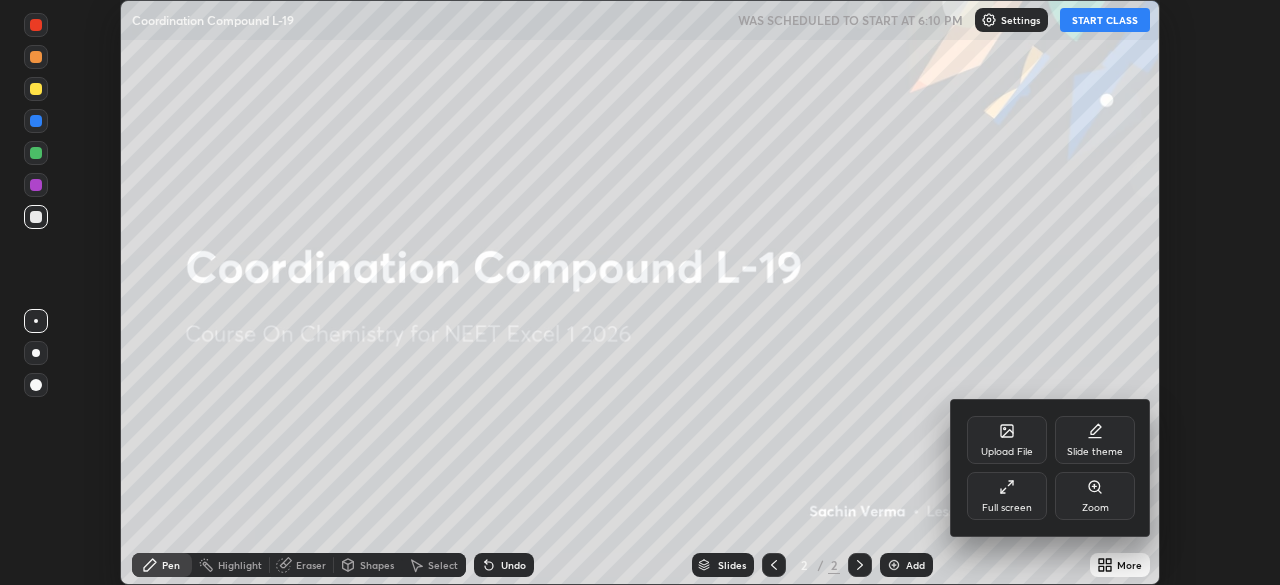 click on "Full screen" at bounding box center (1007, 496) 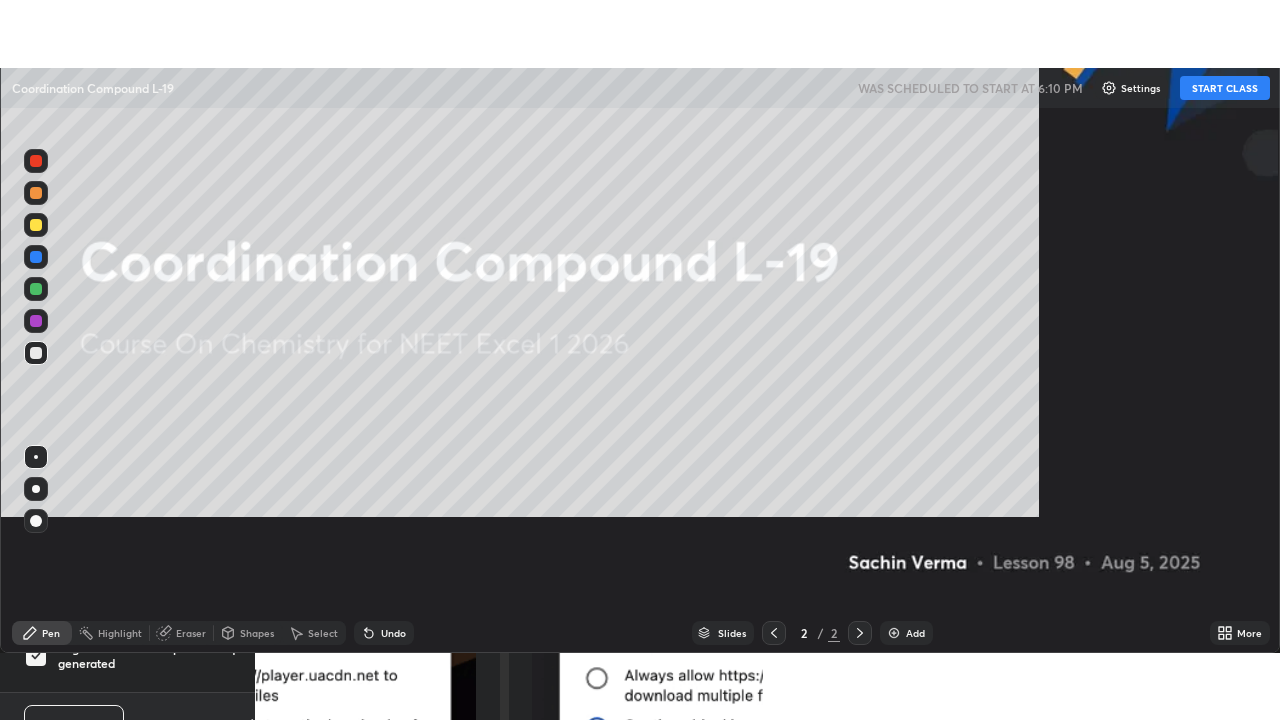 scroll, scrollTop: 99280, scrollLeft: 98720, axis: both 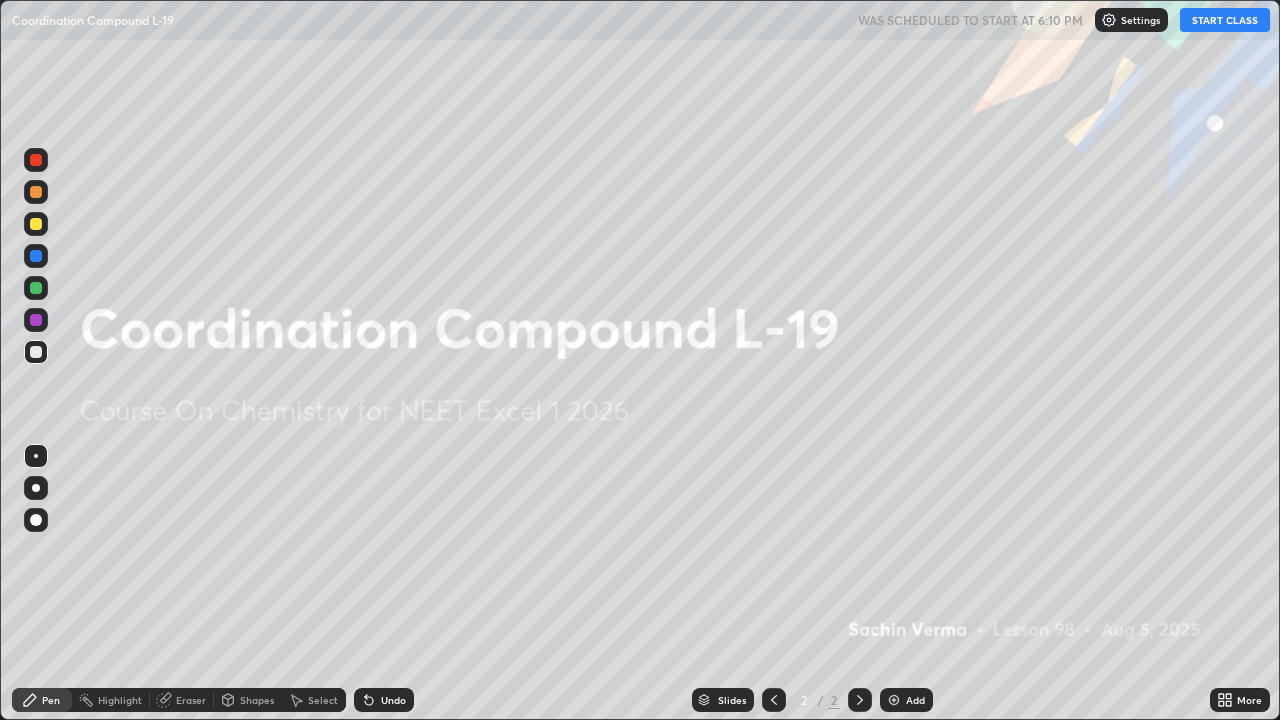 click on "Add" at bounding box center (915, 700) 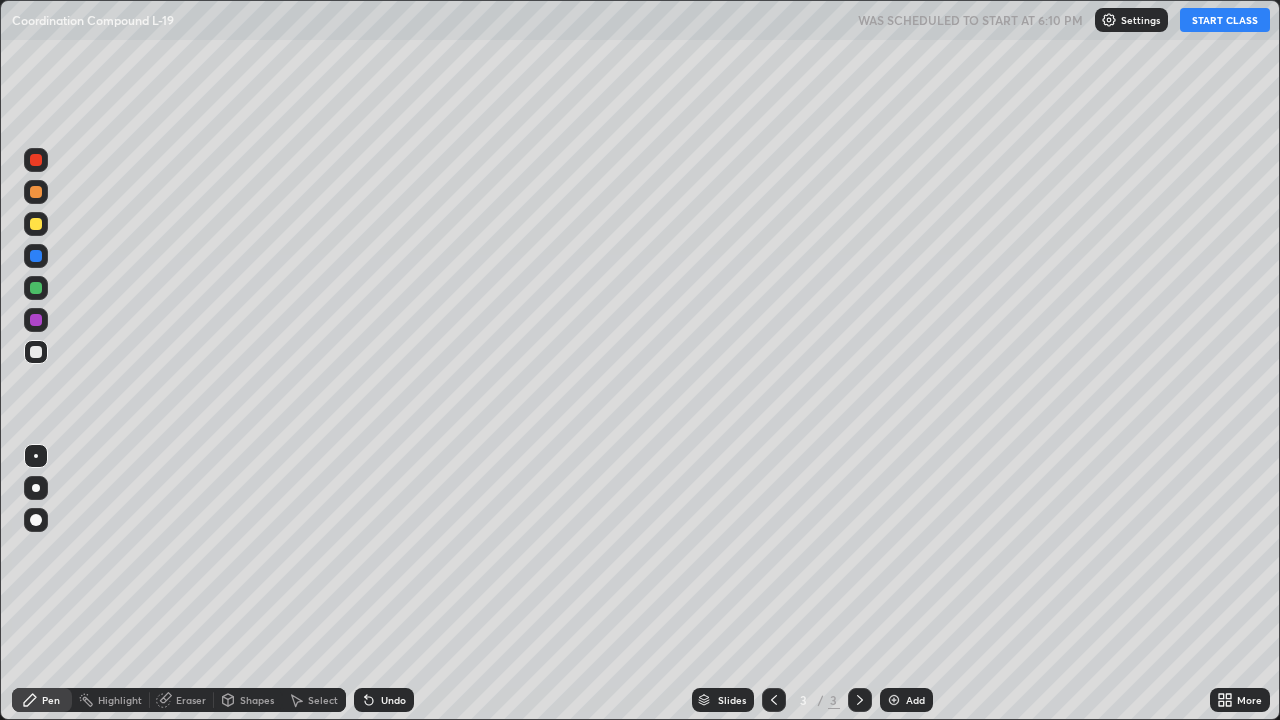 click on "START CLASS" at bounding box center (1225, 20) 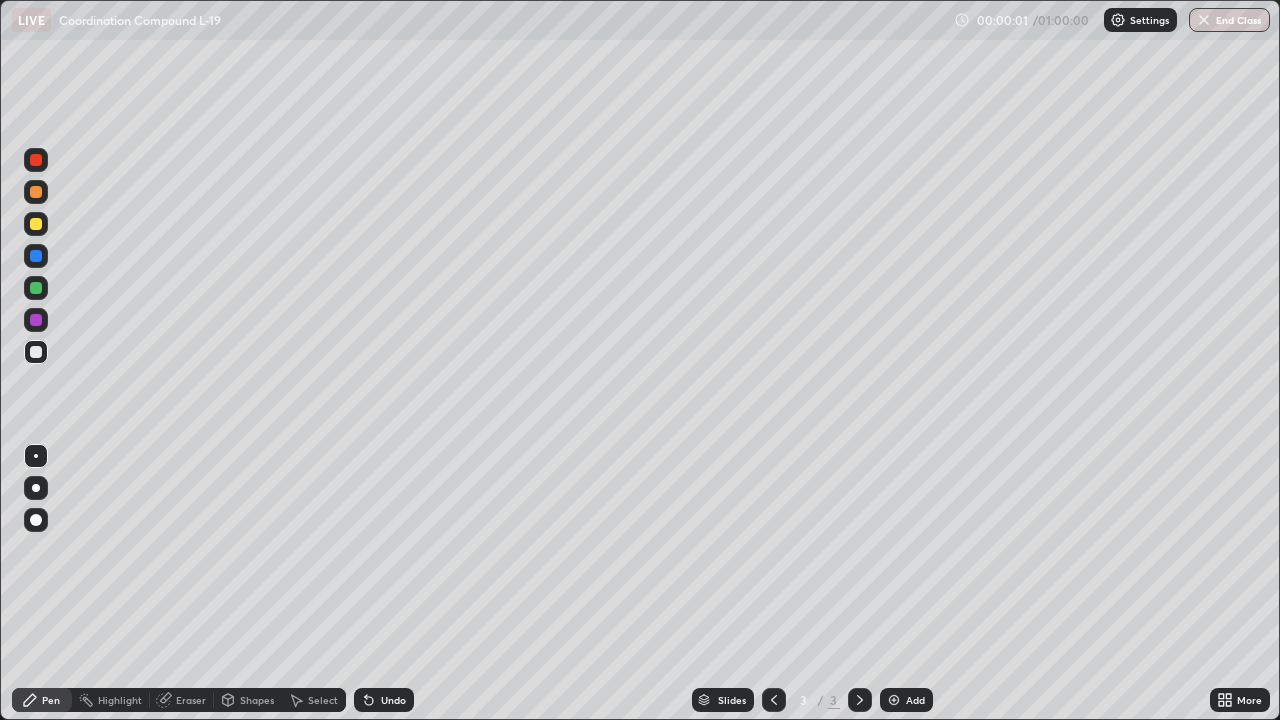 click at bounding box center [36, 352] 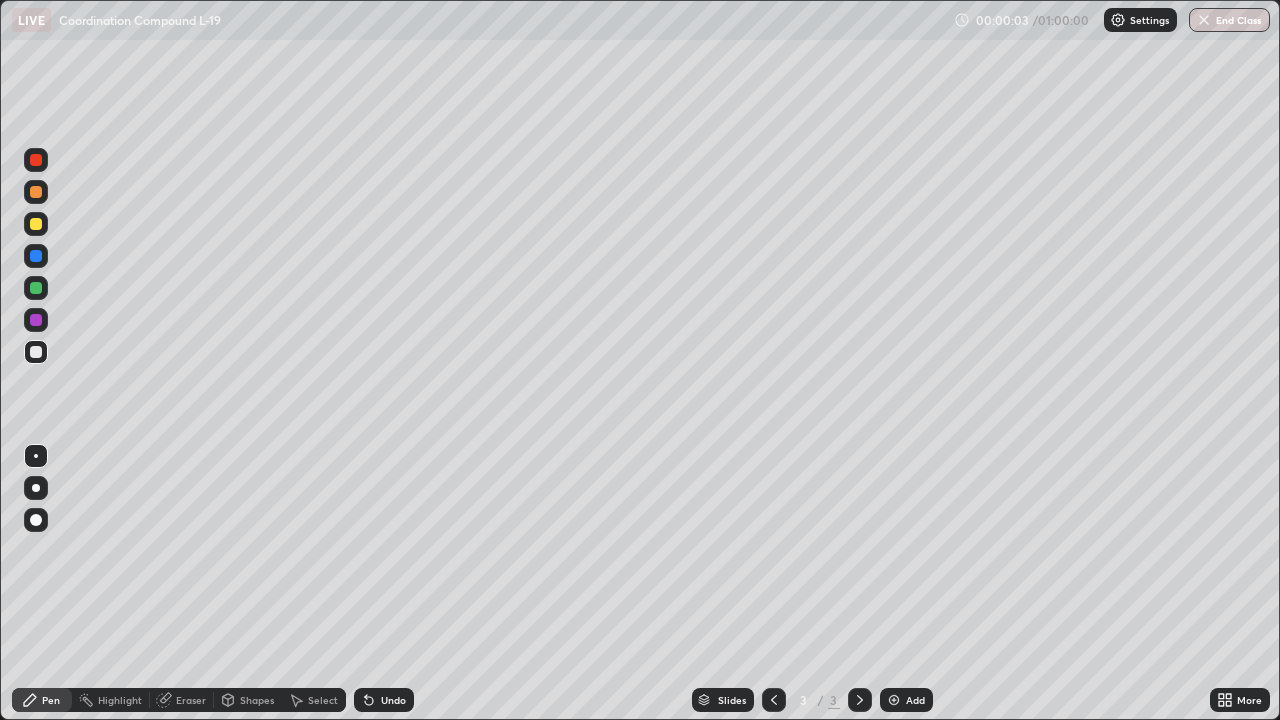 click at bounding box center [36, 488] 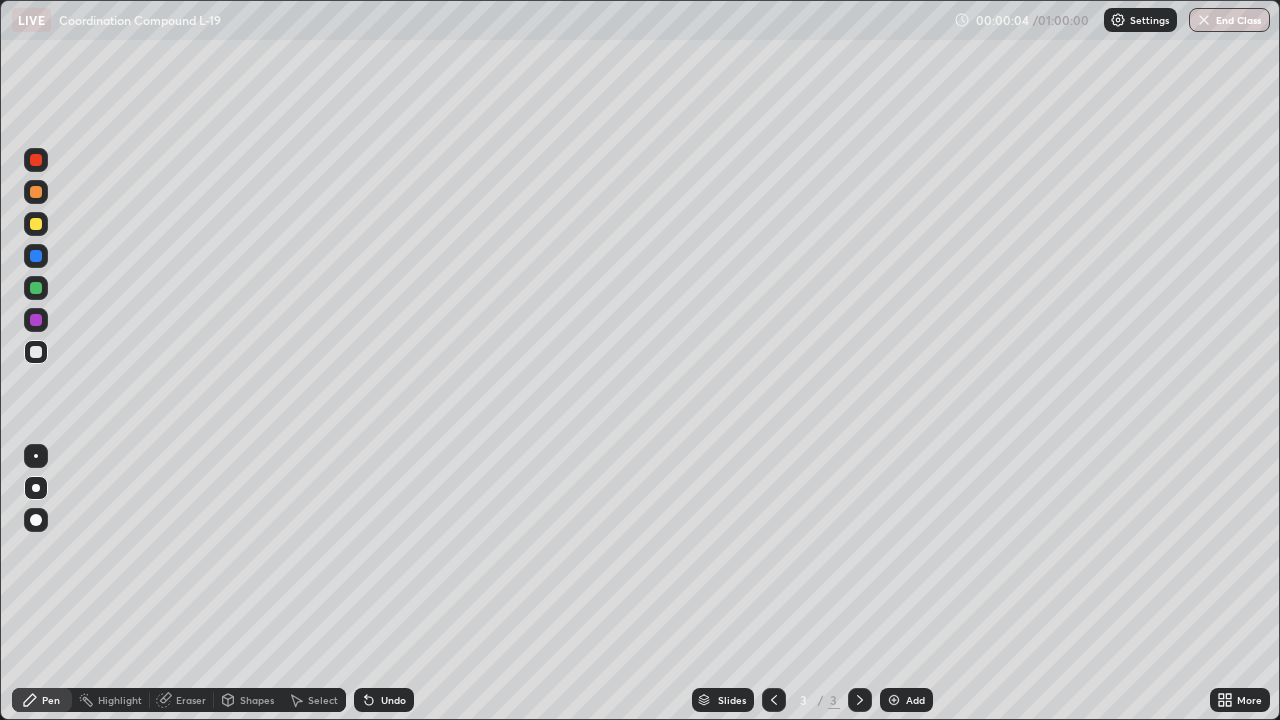 click at bounding box center (36, 224) 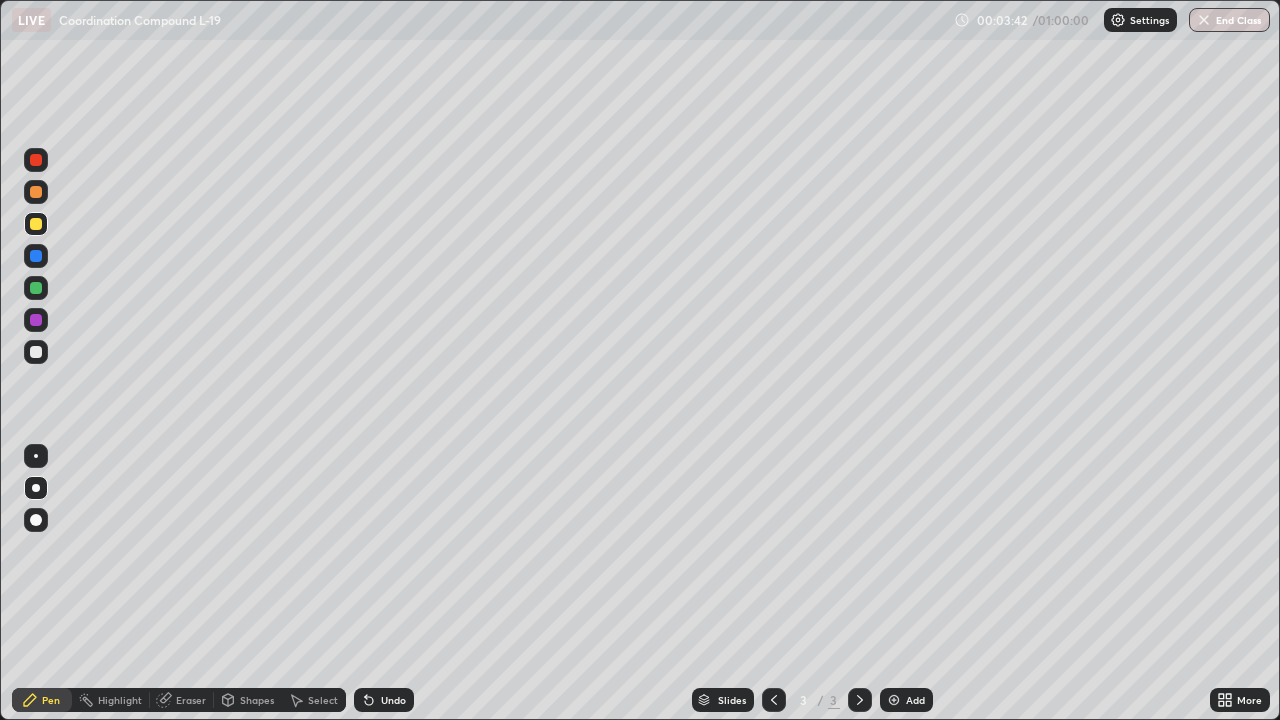 click on "Add" at bounding box center (915, 700) 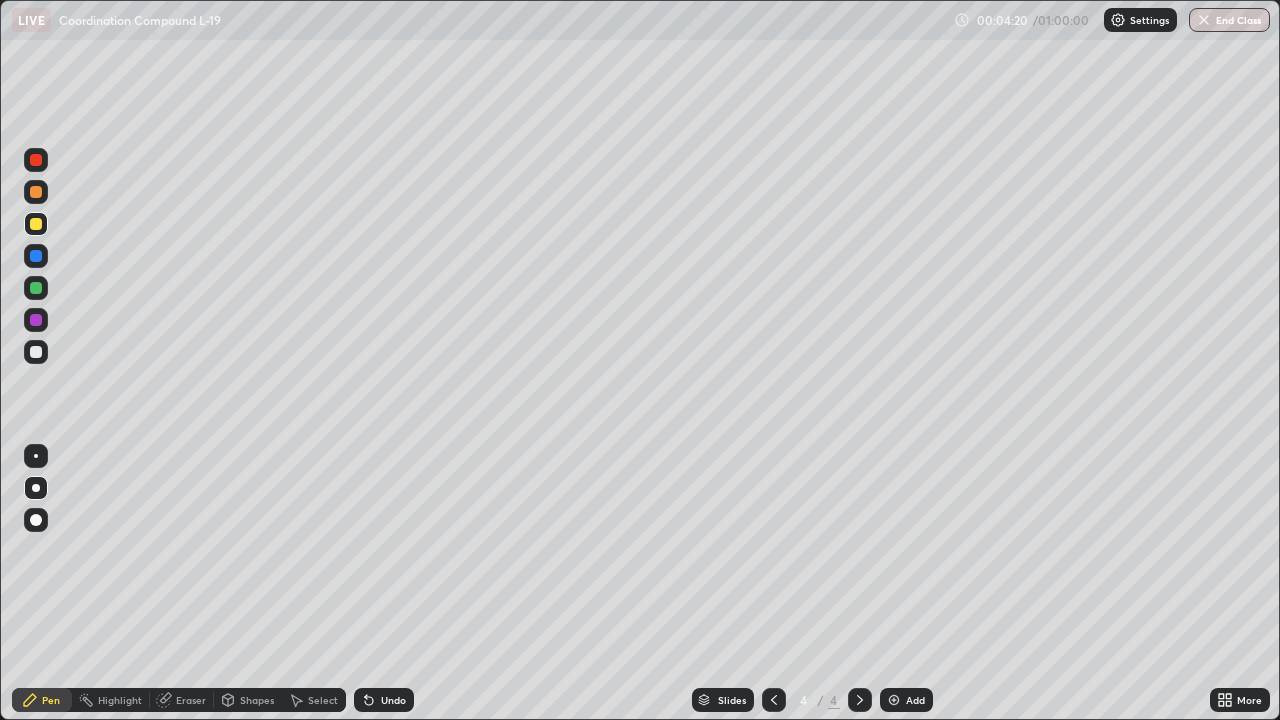 click on "Undo" at bounding box center [393, 700] 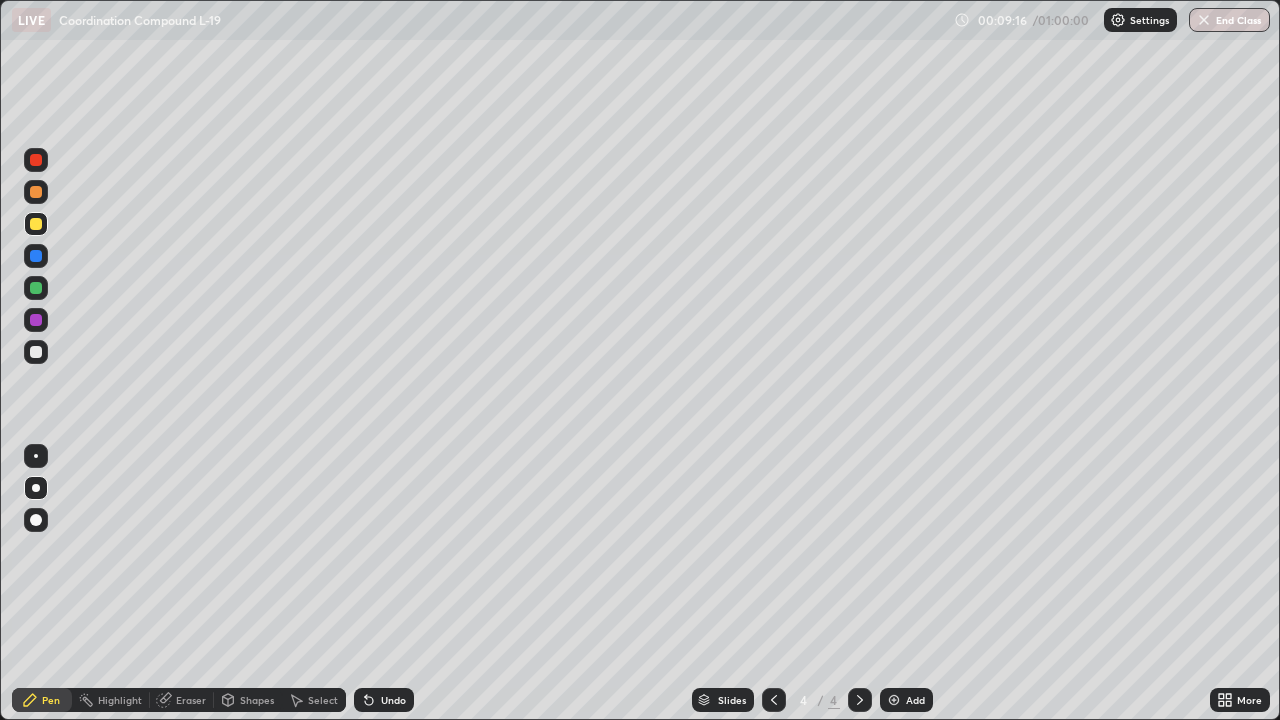 click at bounding box center [36, 352] 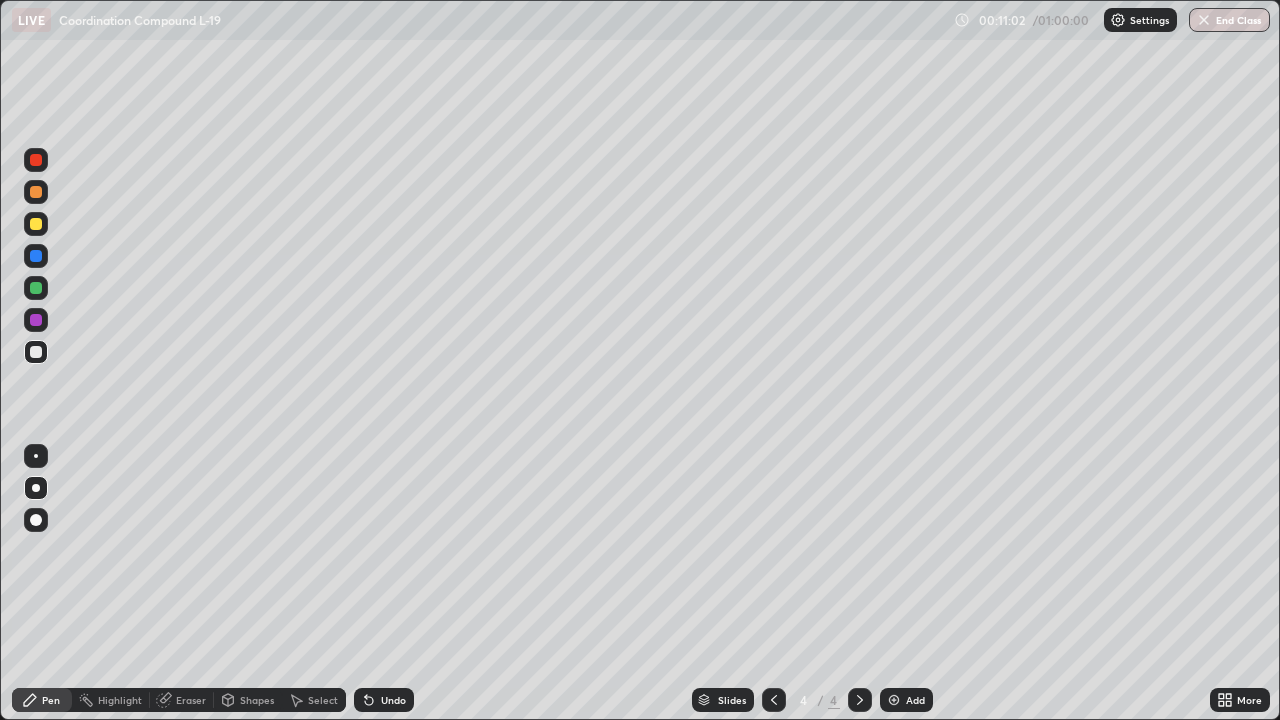 click 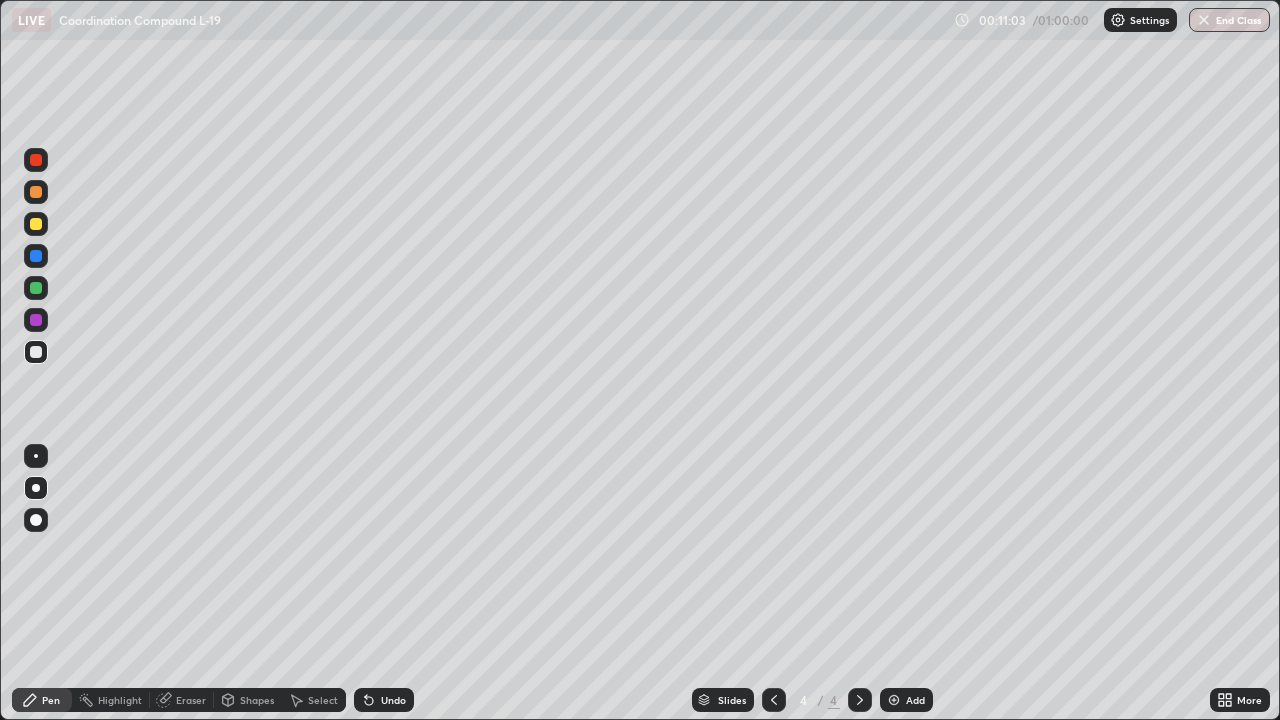 click on "Undo" at bounding box center [380, 700] 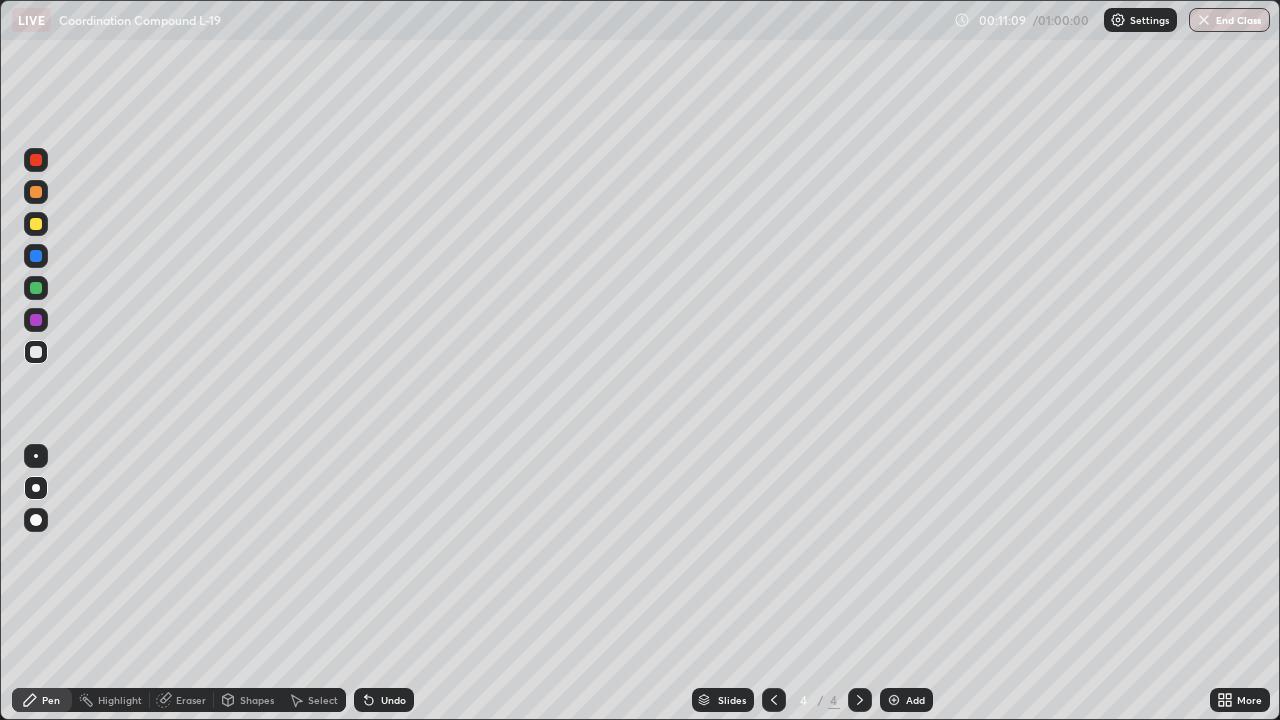 click 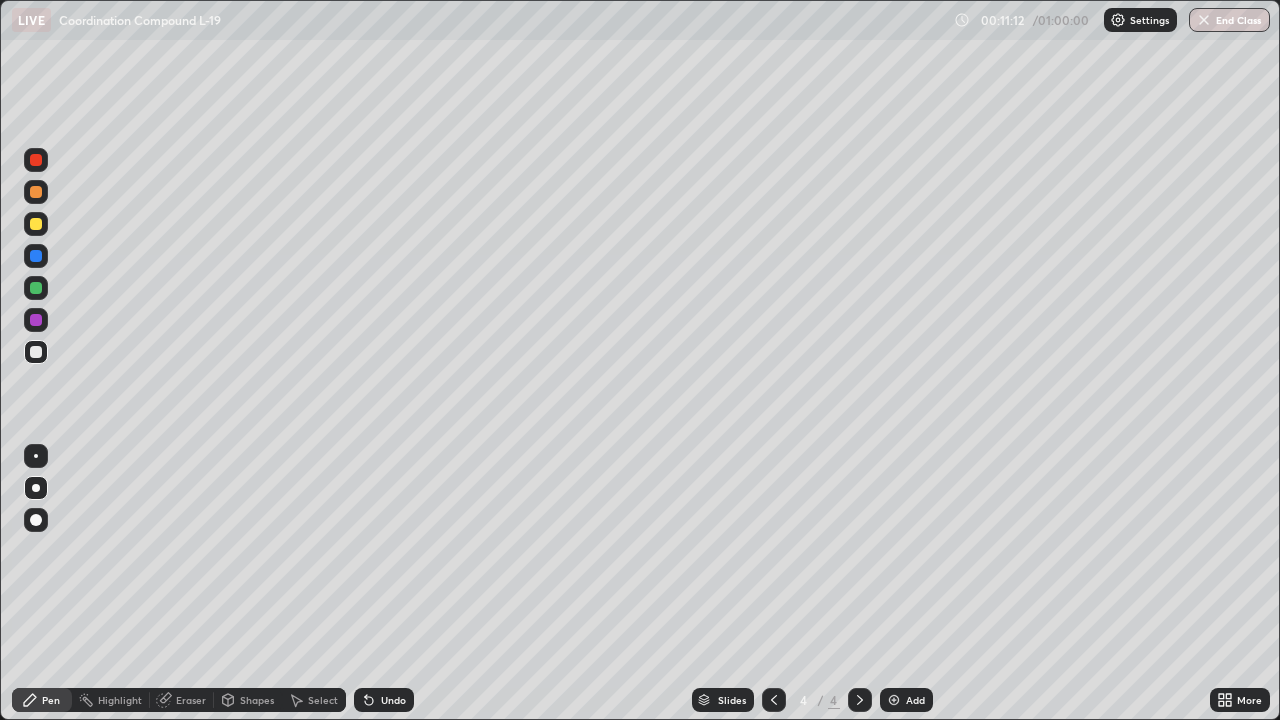 click on "Undo" at bounding box center (384, 700) 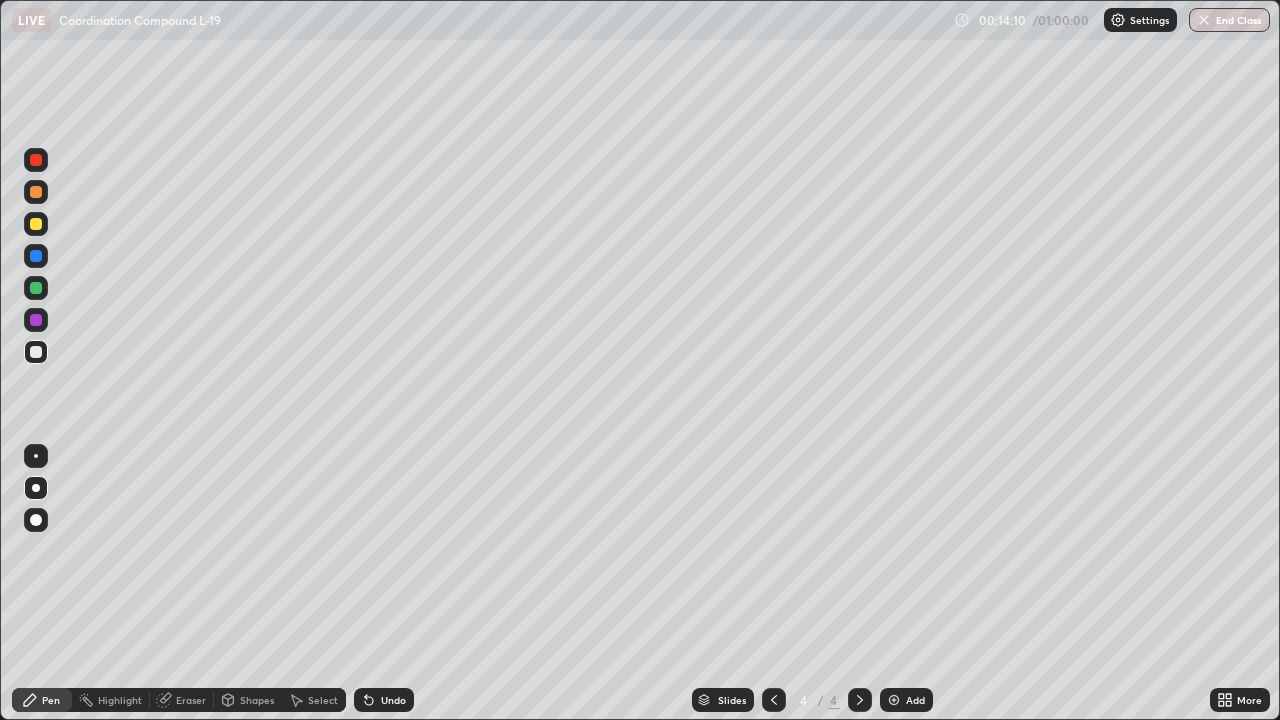 click on "Add" at bounding box center (906, 700) 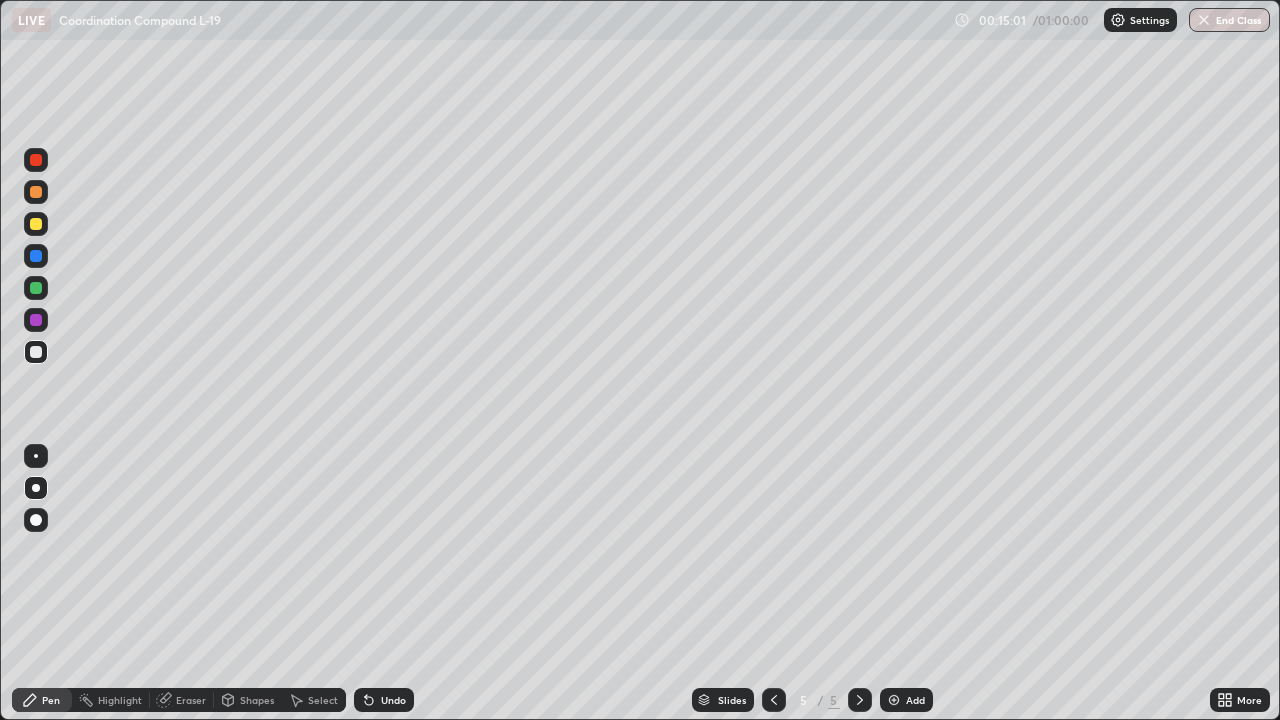 click at bounding box center (36, 224) 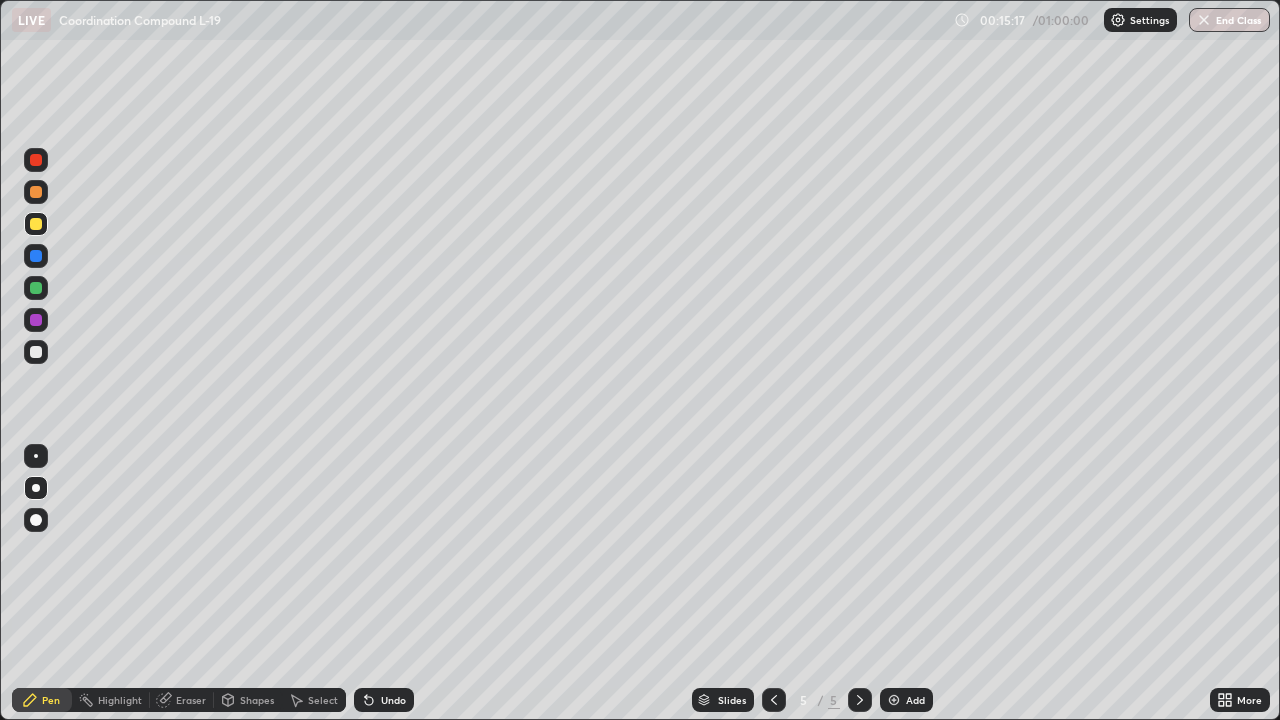 click 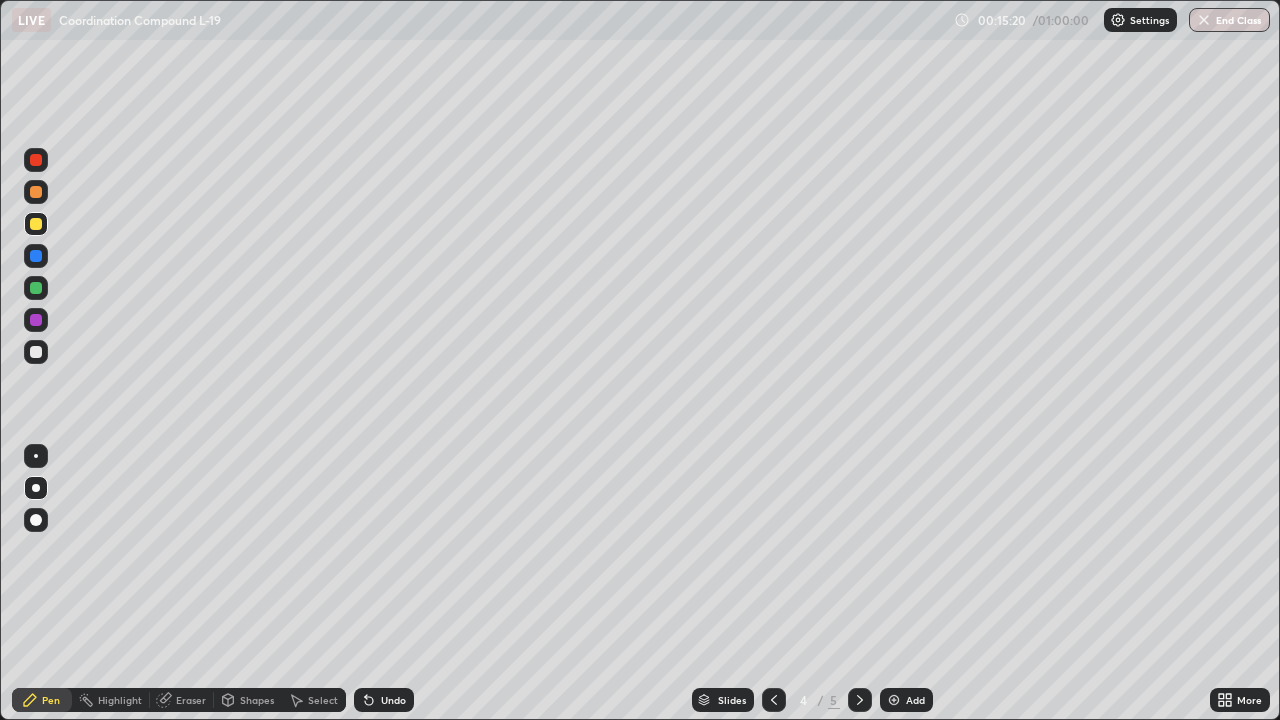 click at bounding box center [860, 700] 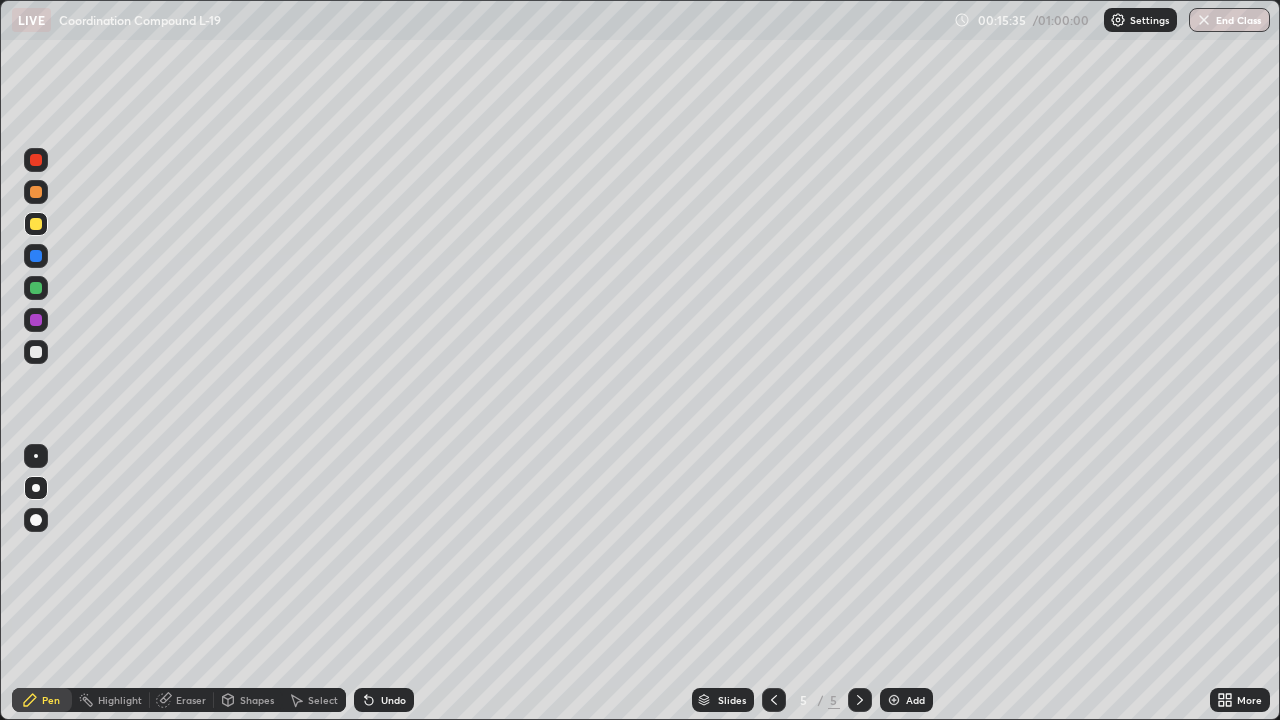 click on "Undo" at bounding box center (393, 700) 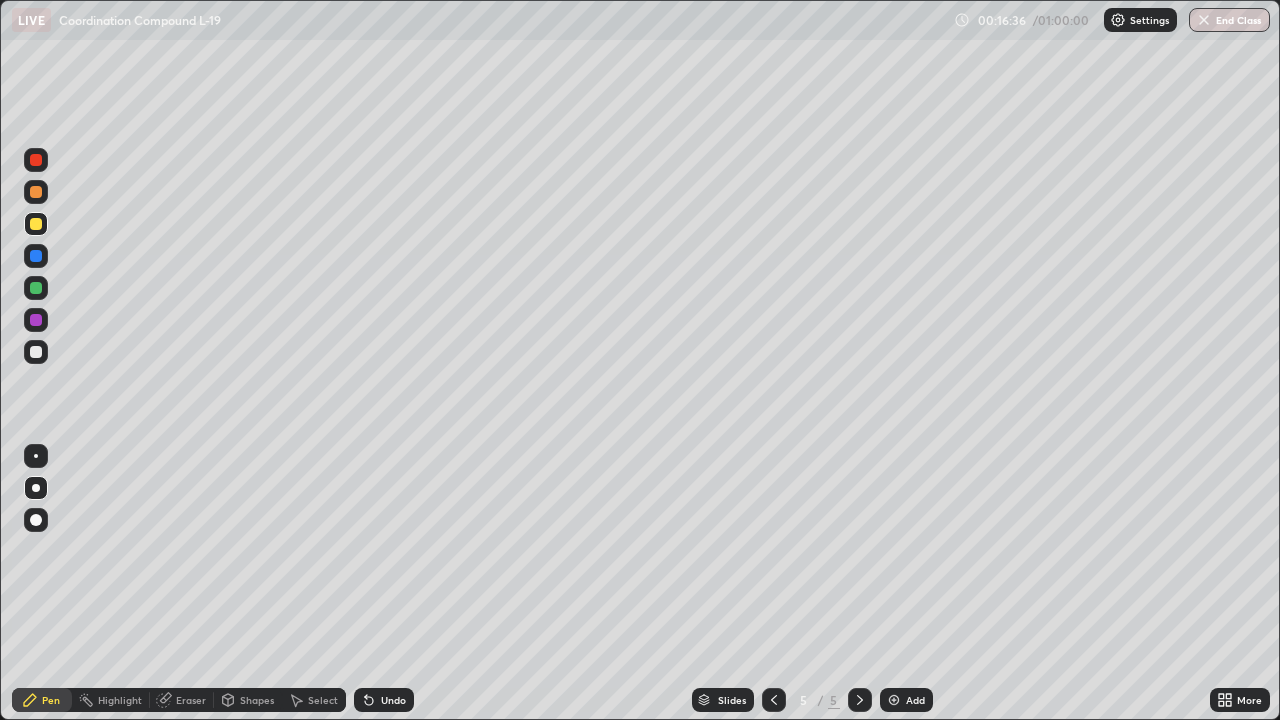 click 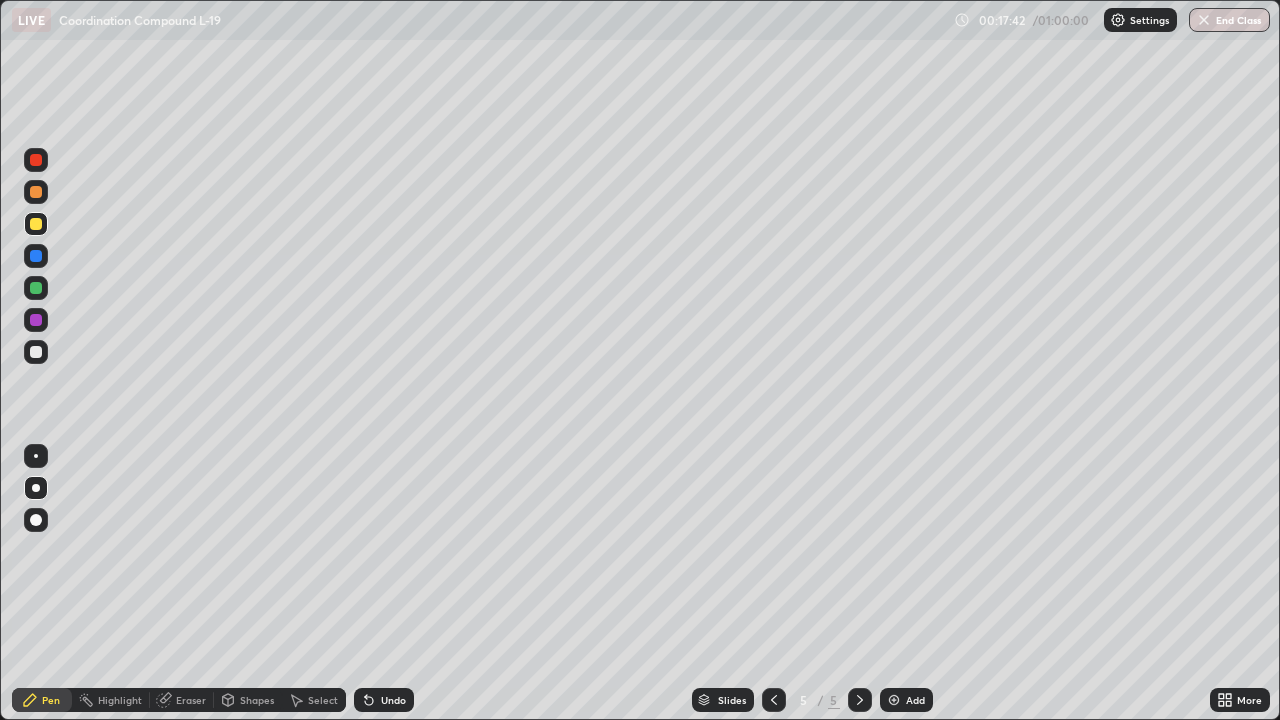 click on "Undo" at bounding box center (384, 700) 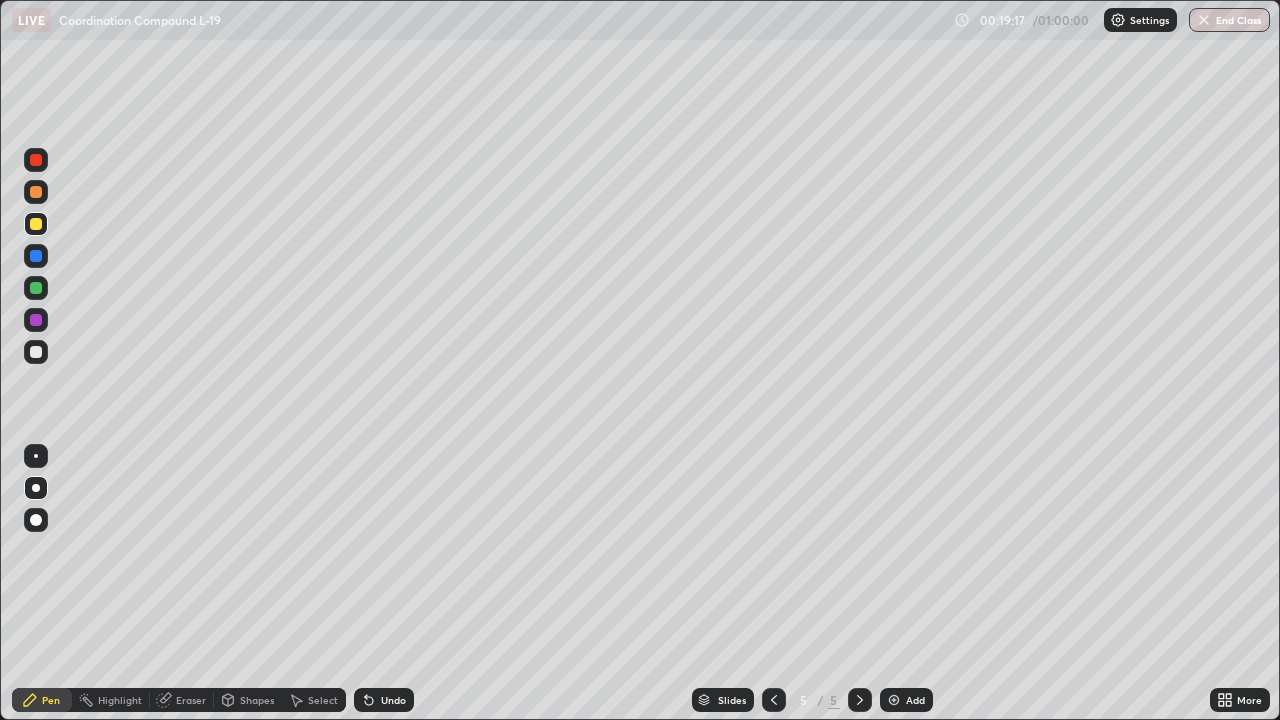click at bounding box center (860, 700) 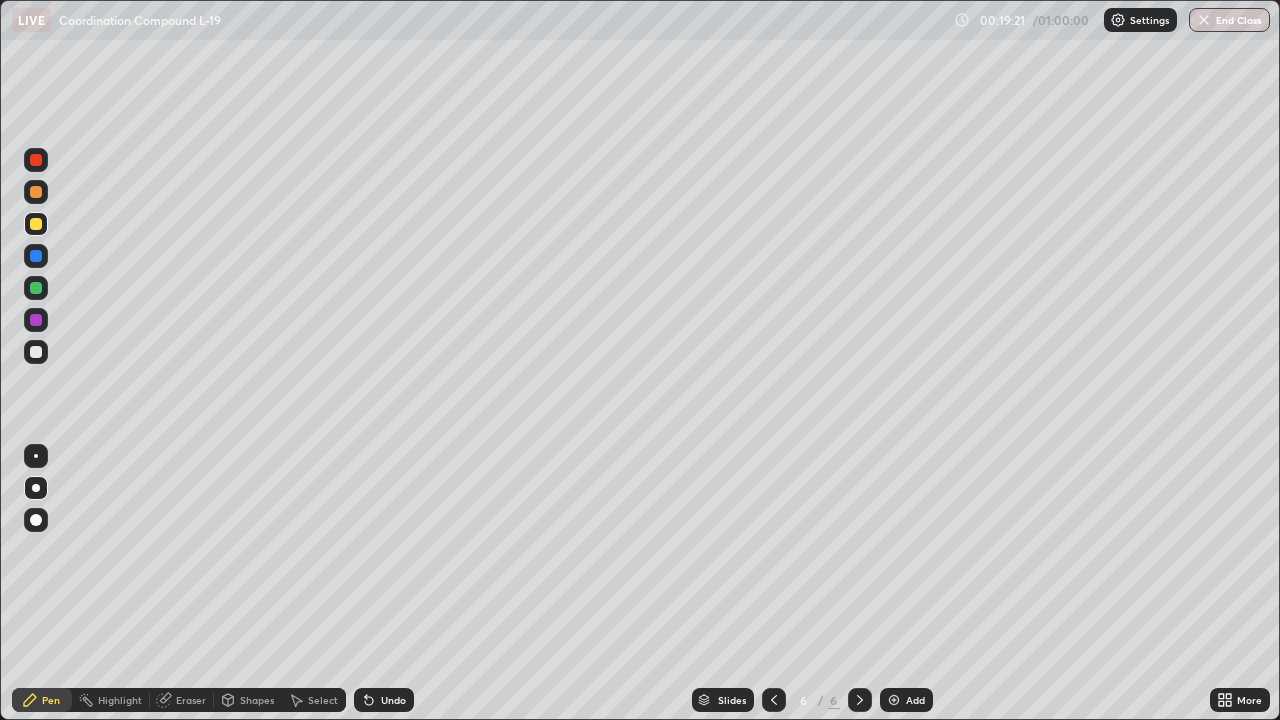 click at bounding box center (36, 224) 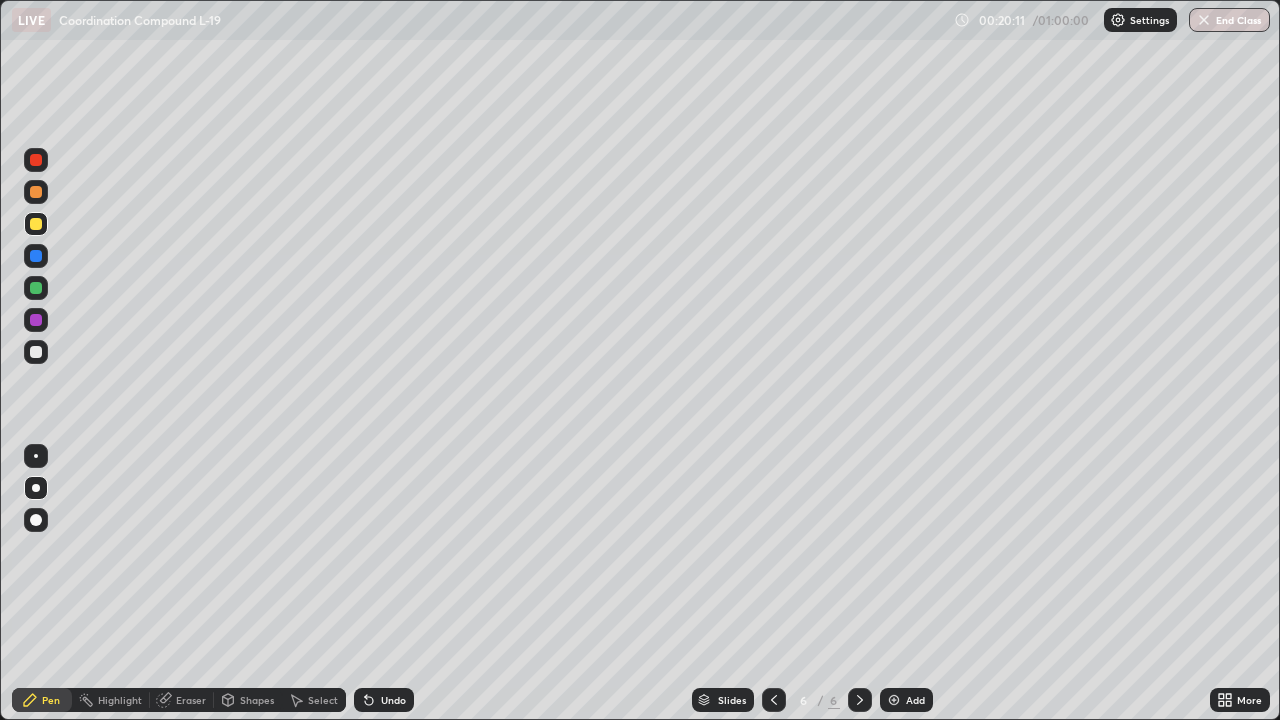 click at bounding box center (36, 320) 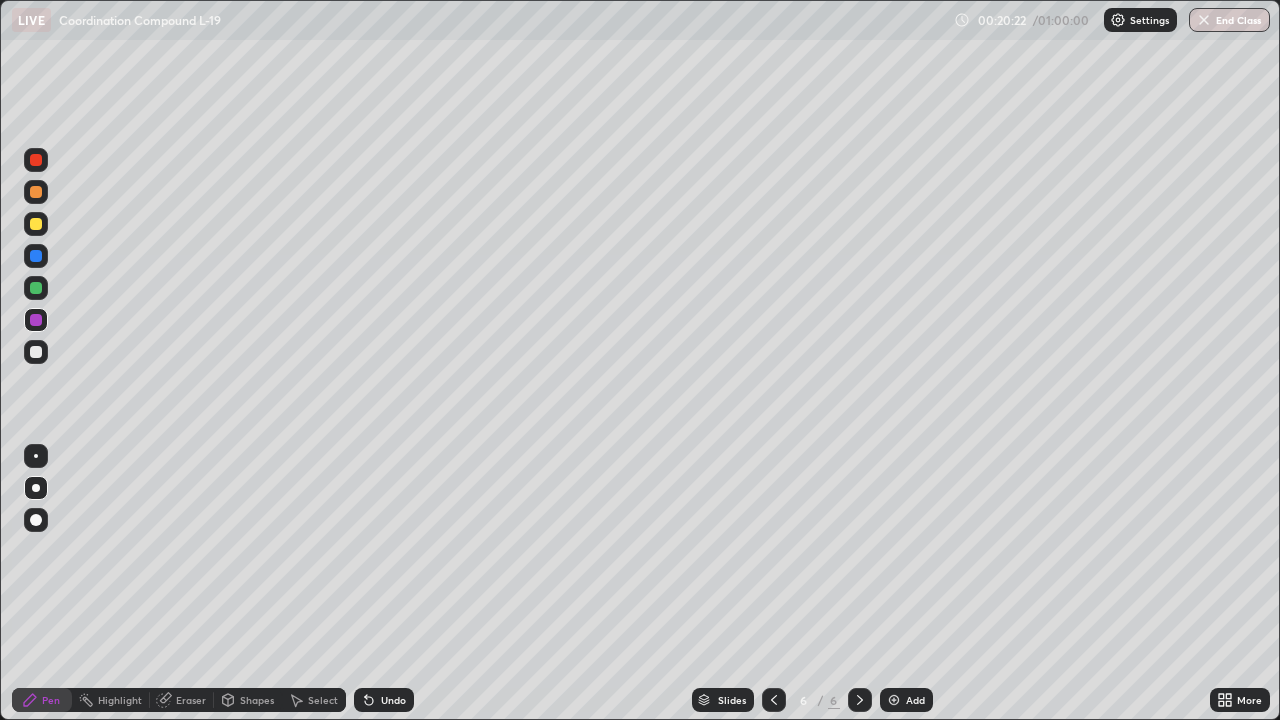 click on "Eraser" at bounding box center [191, 700] 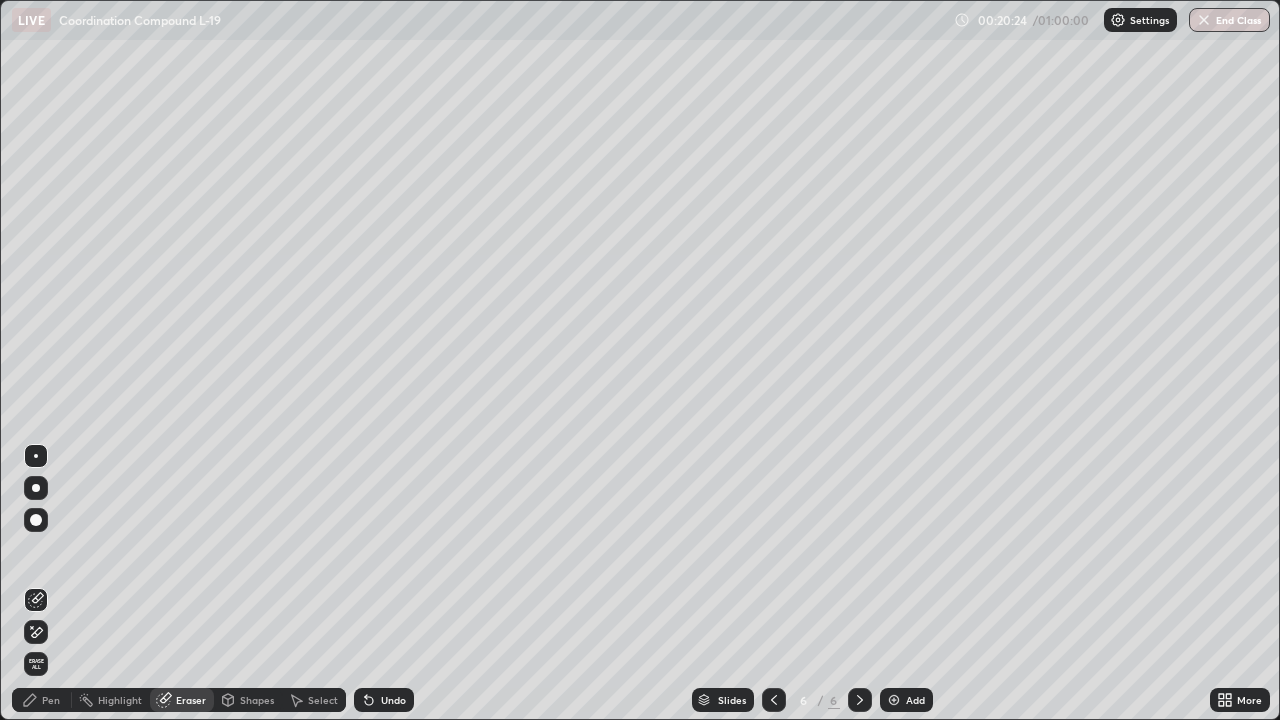 click on "Eraser" at bounding box center [191, 700] 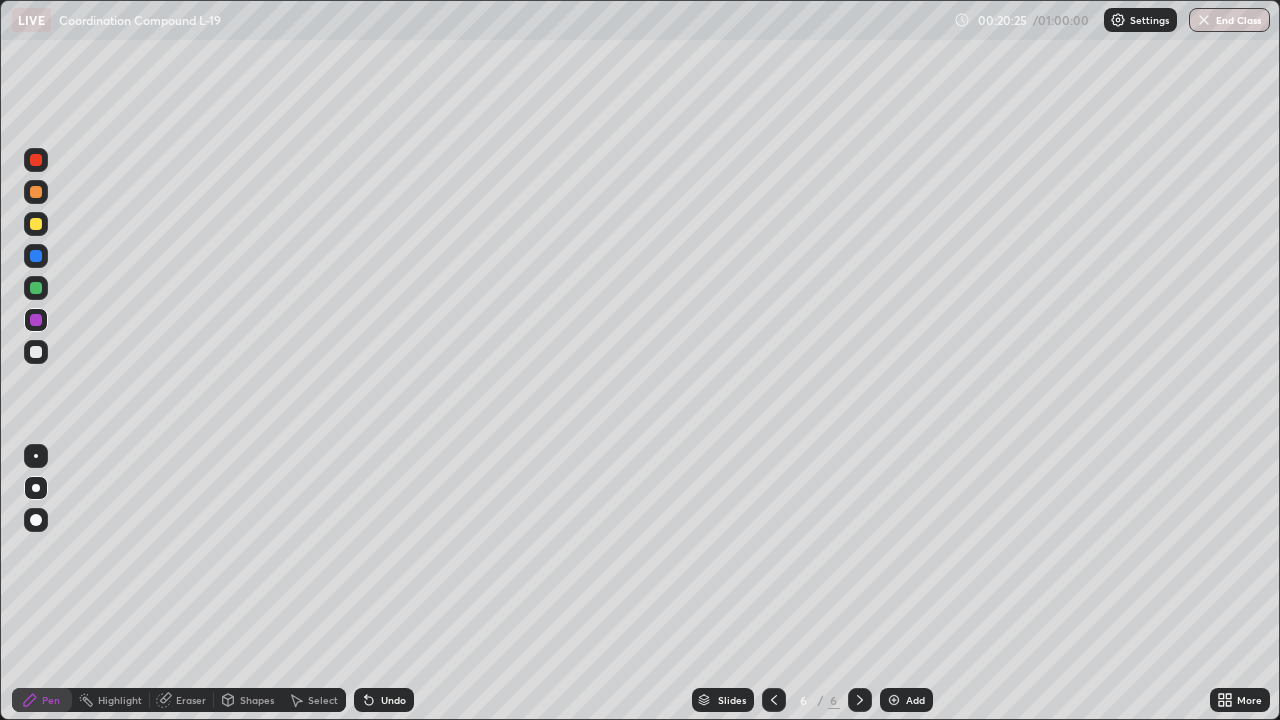 click at bounding box center [36, 224] 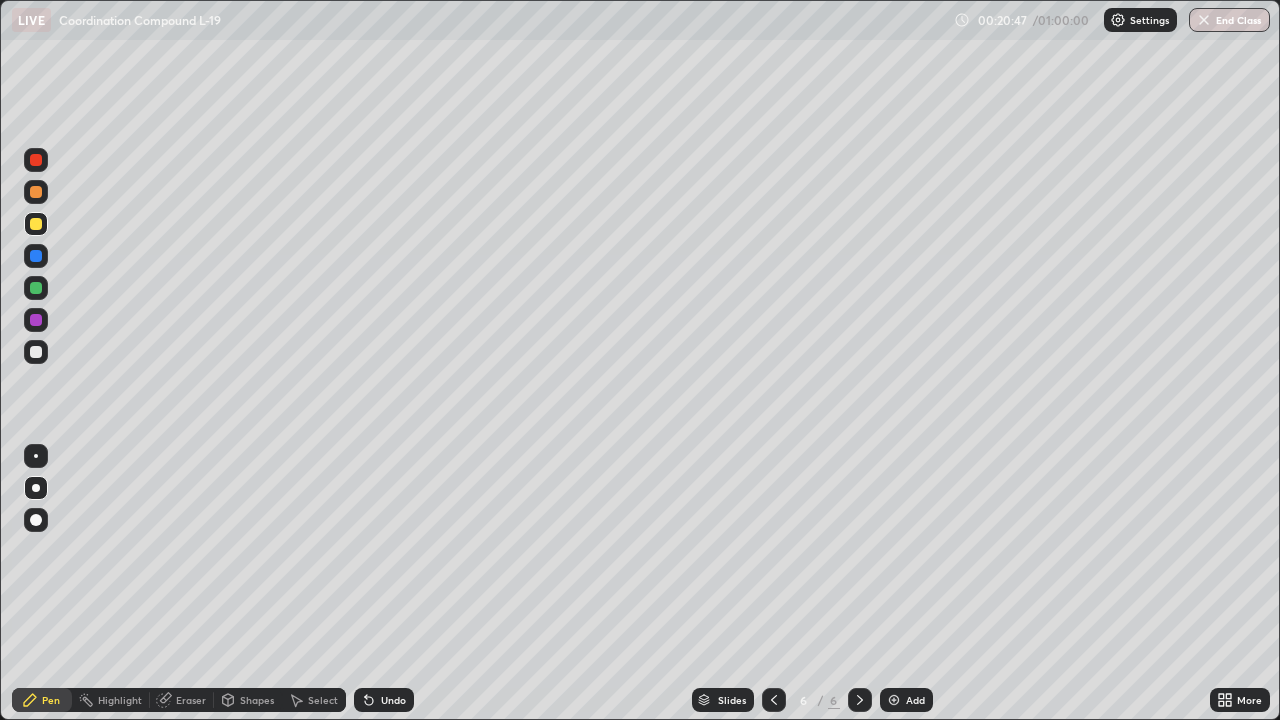 click on "Undo" at bounding box center (384, 700) 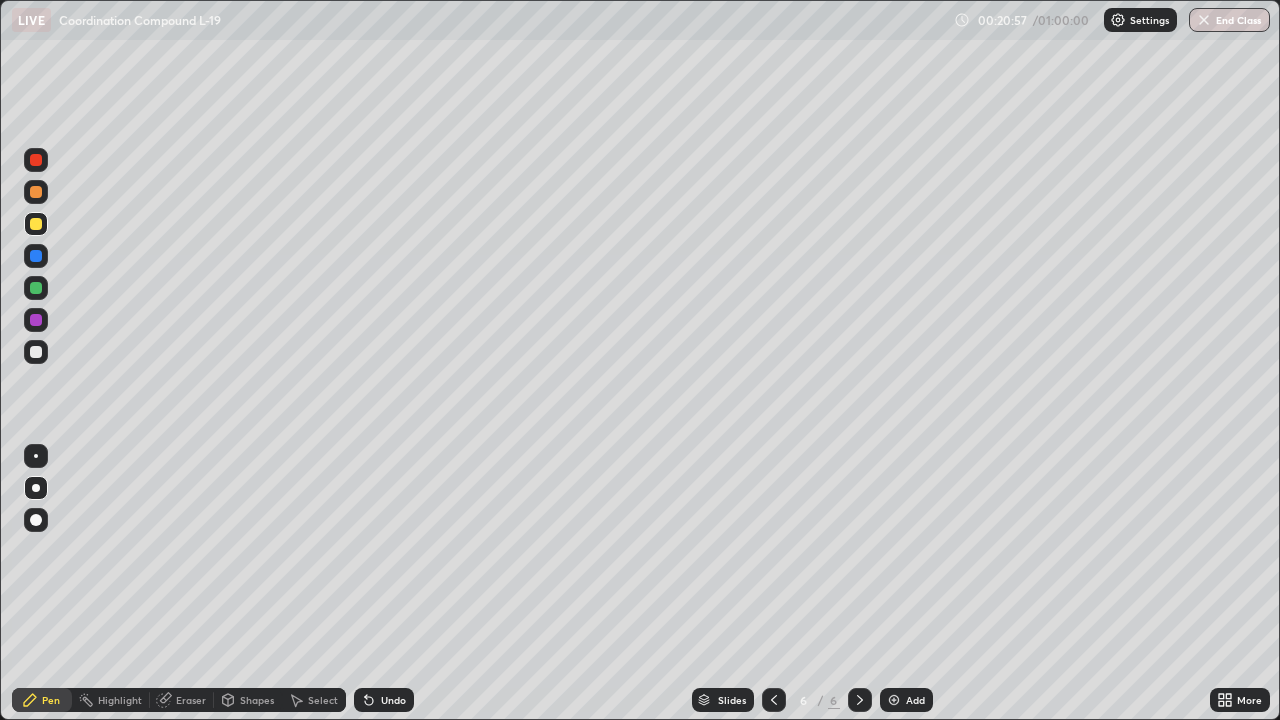 click 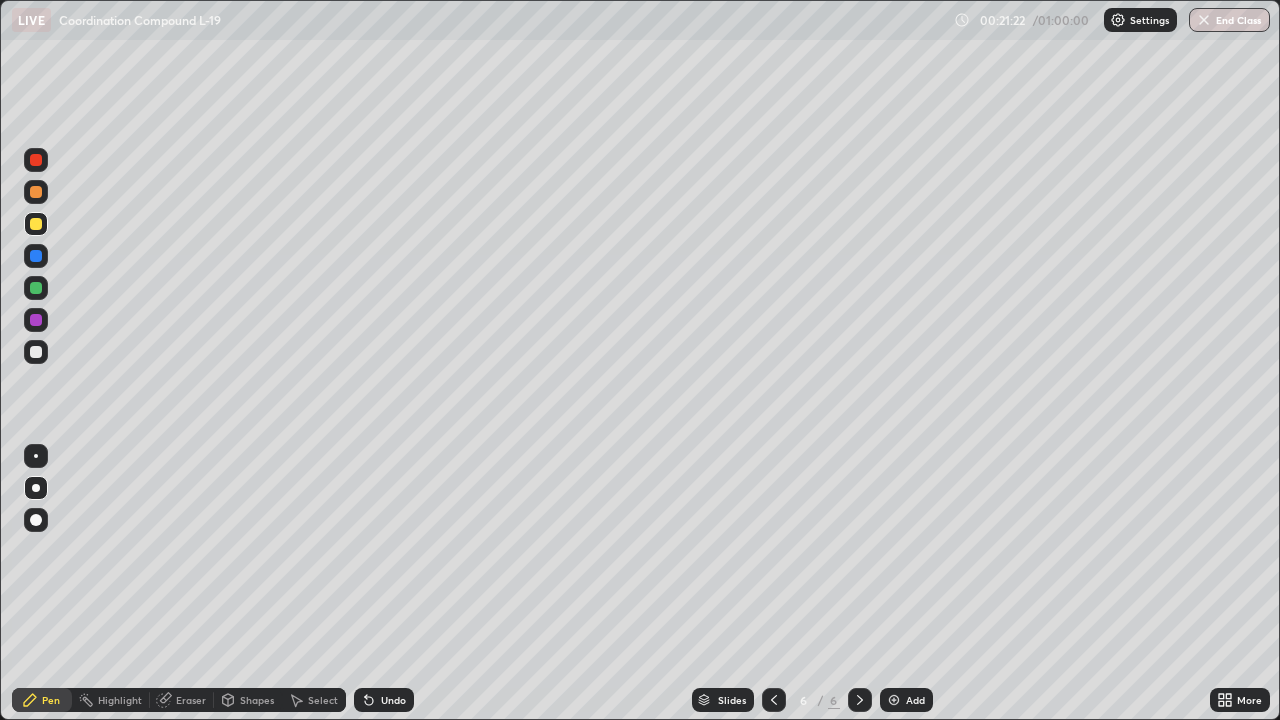 click at bounding box center (36, 352) 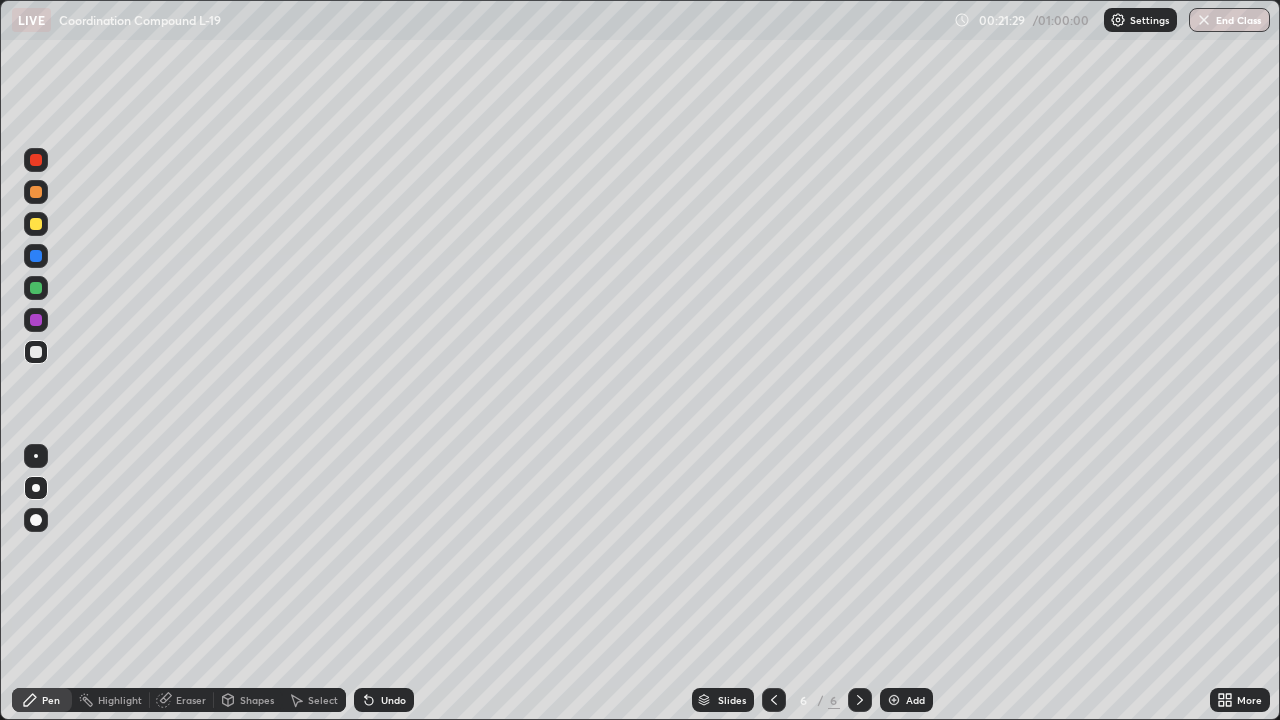 click on "Undo" at bounding box center [384, 700] 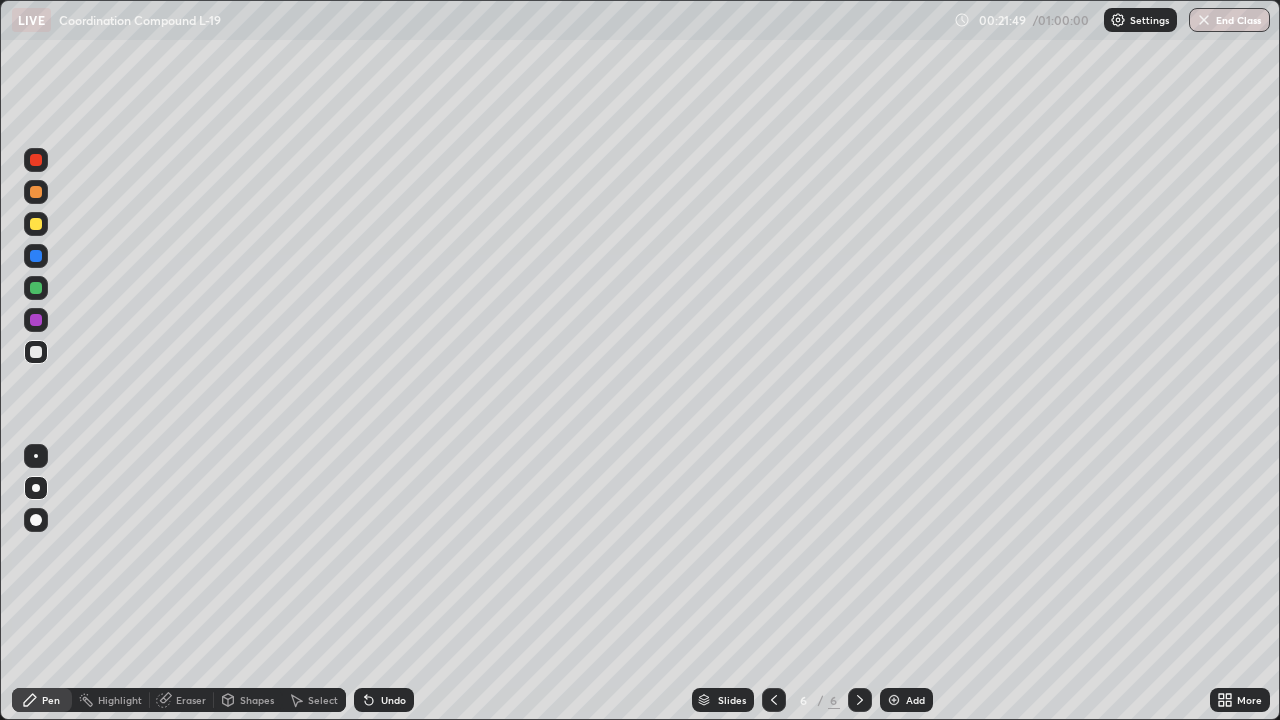 click on "Eraser" at bounding box center (191, 700) 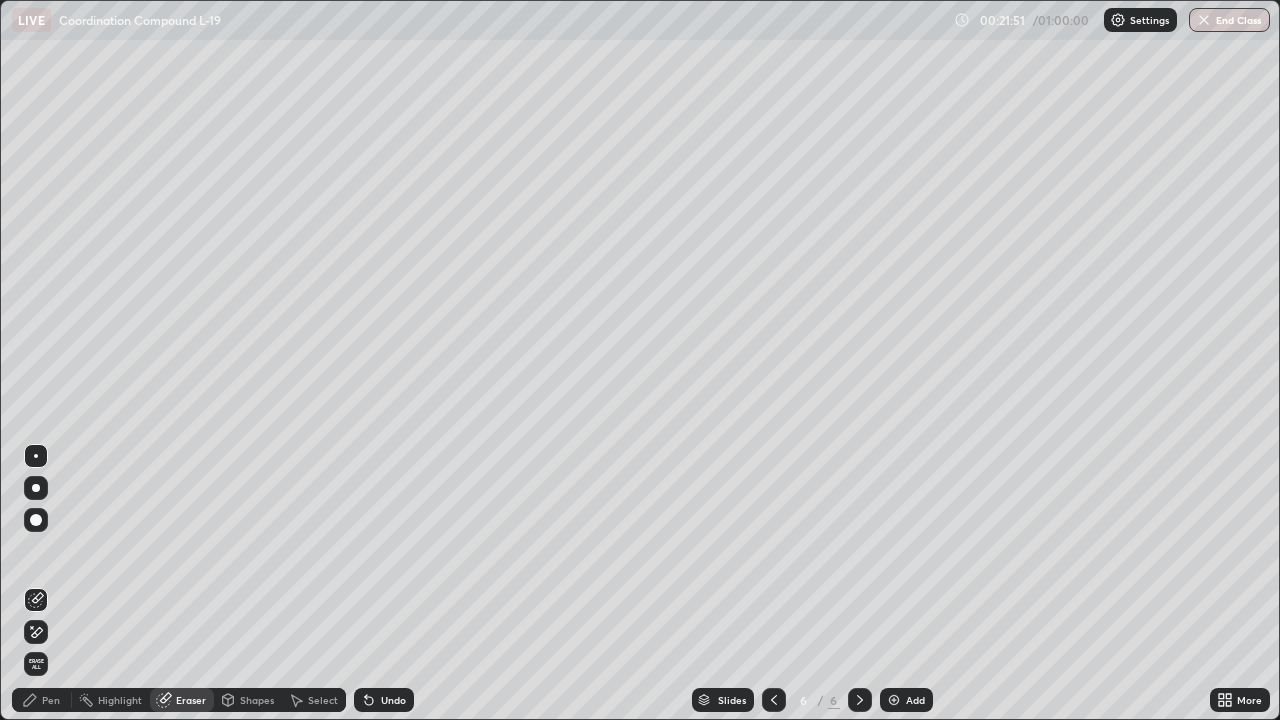 click on "Pen" at bounding box center [42, 700] 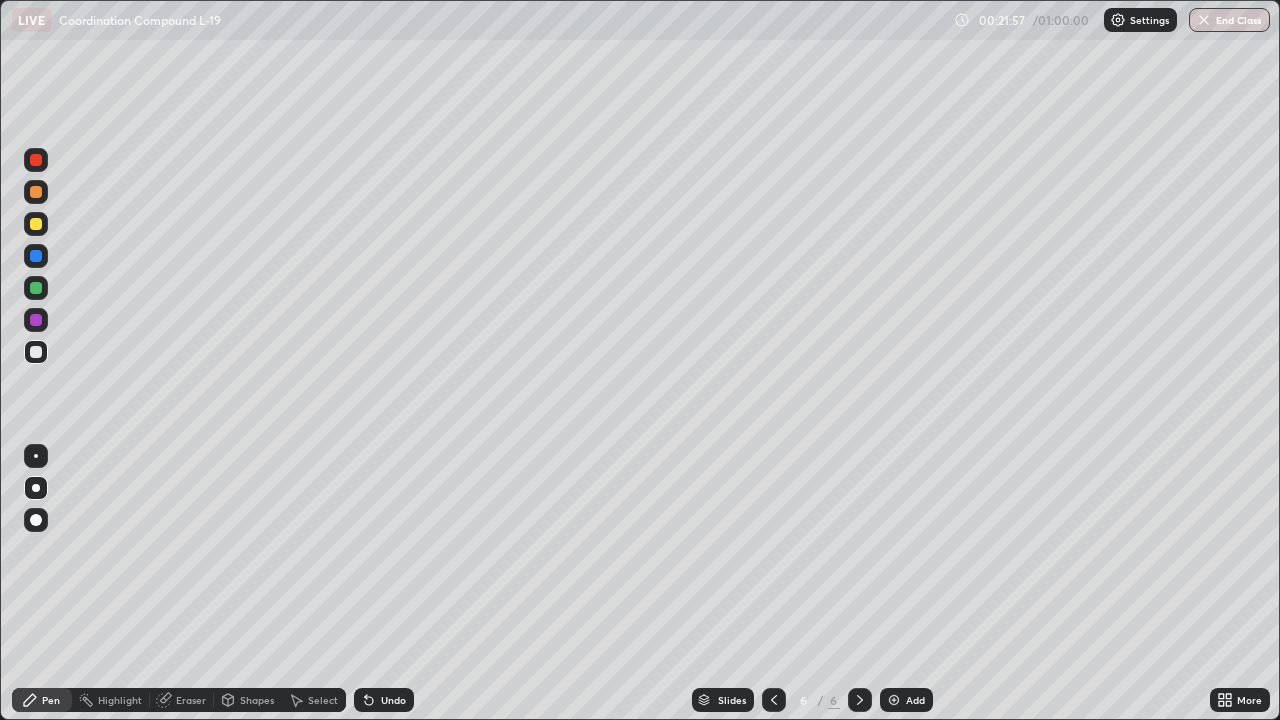 click on "Undo" at bounding box center (393, 700) 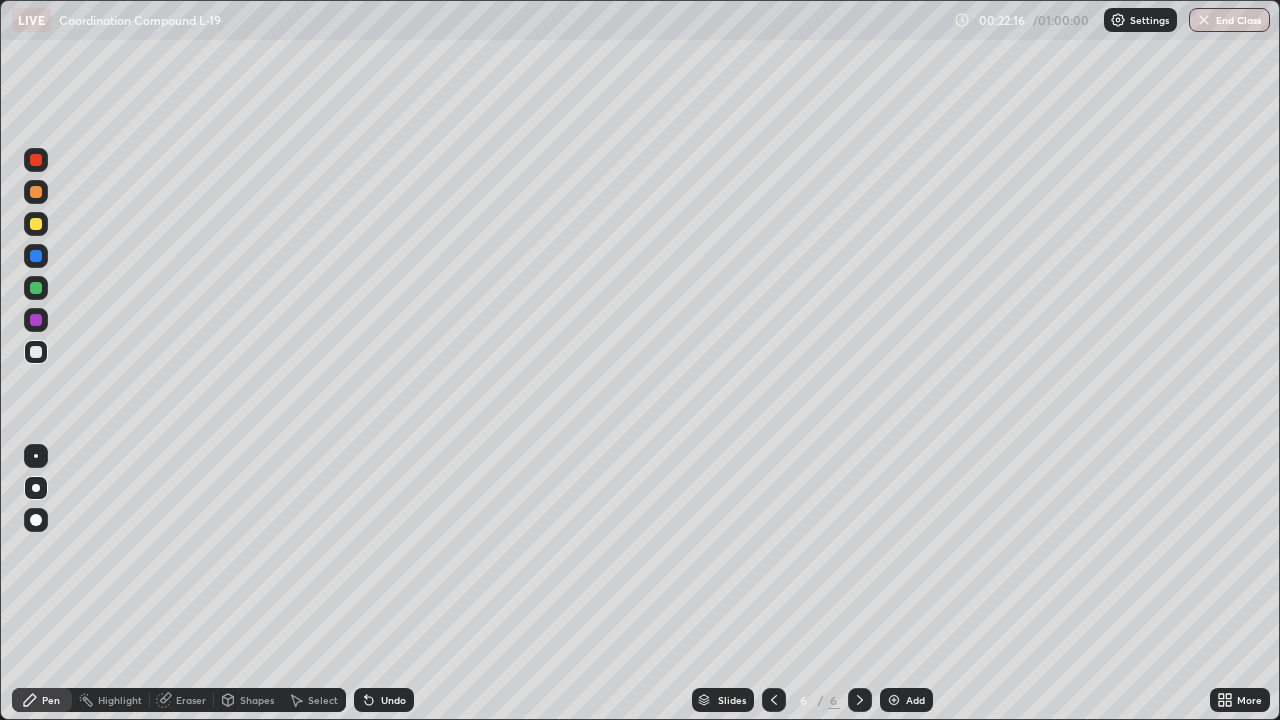 click on "Undo" at bounding box center [384, 700] 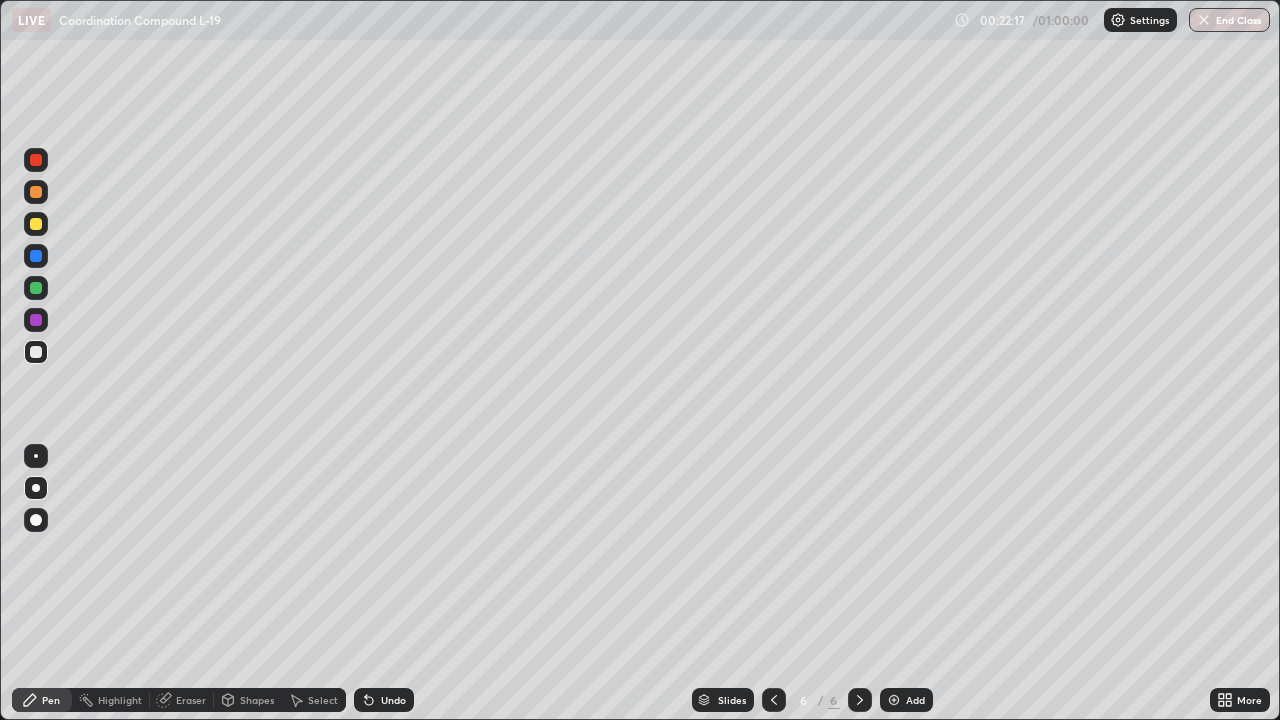click on "Undo" at bounding box center [384, 700] 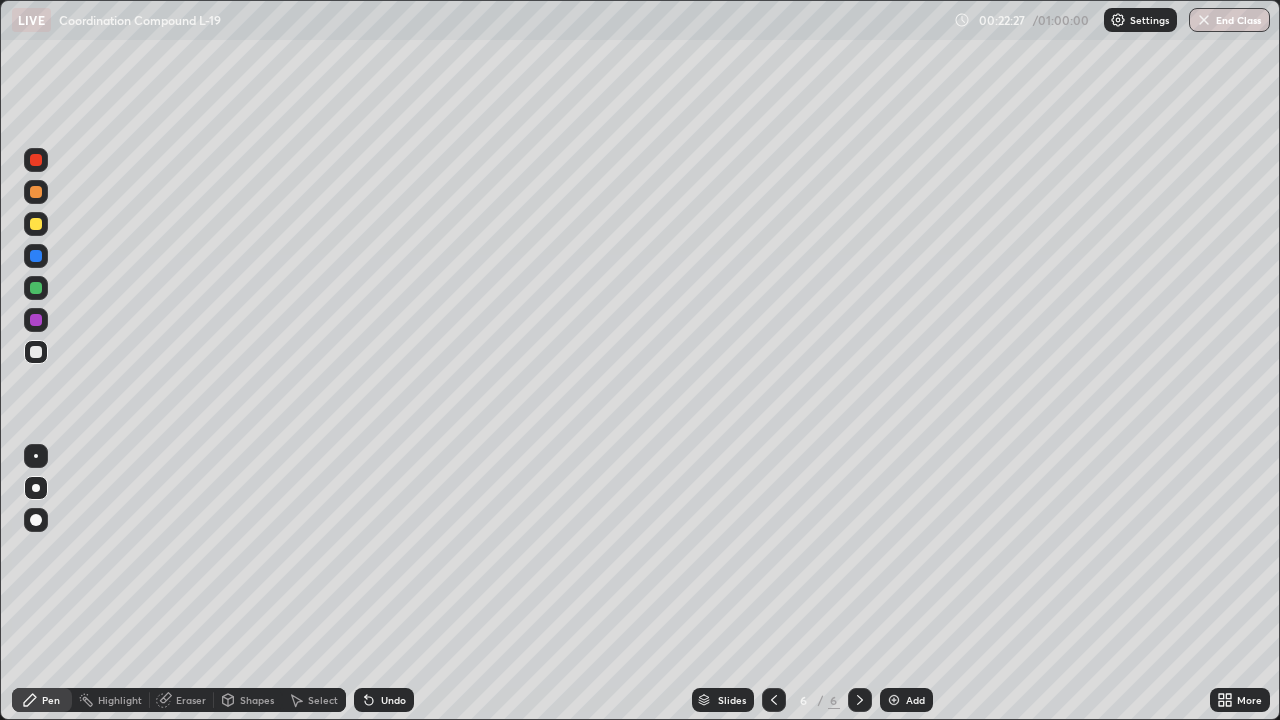 click at bounding box center (36, 288) 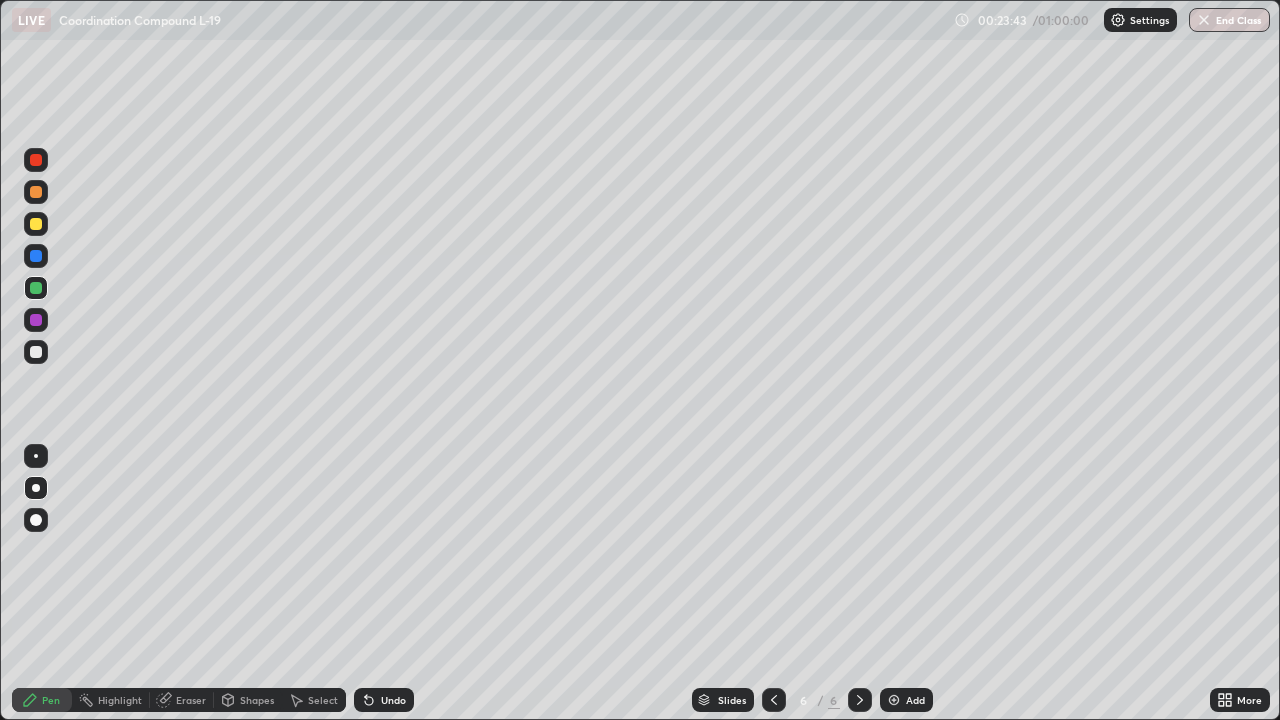 click on "Undo" at bounding box center [393, 700] 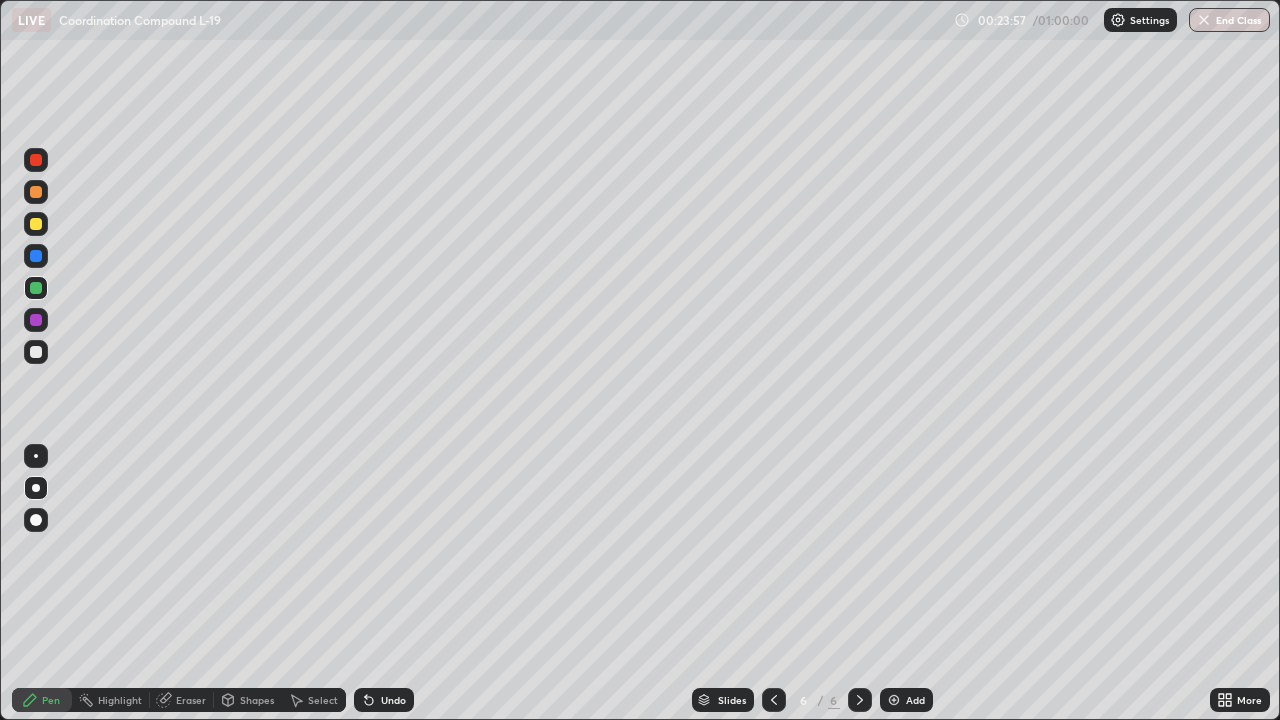 click at bounding box center [36, 224] 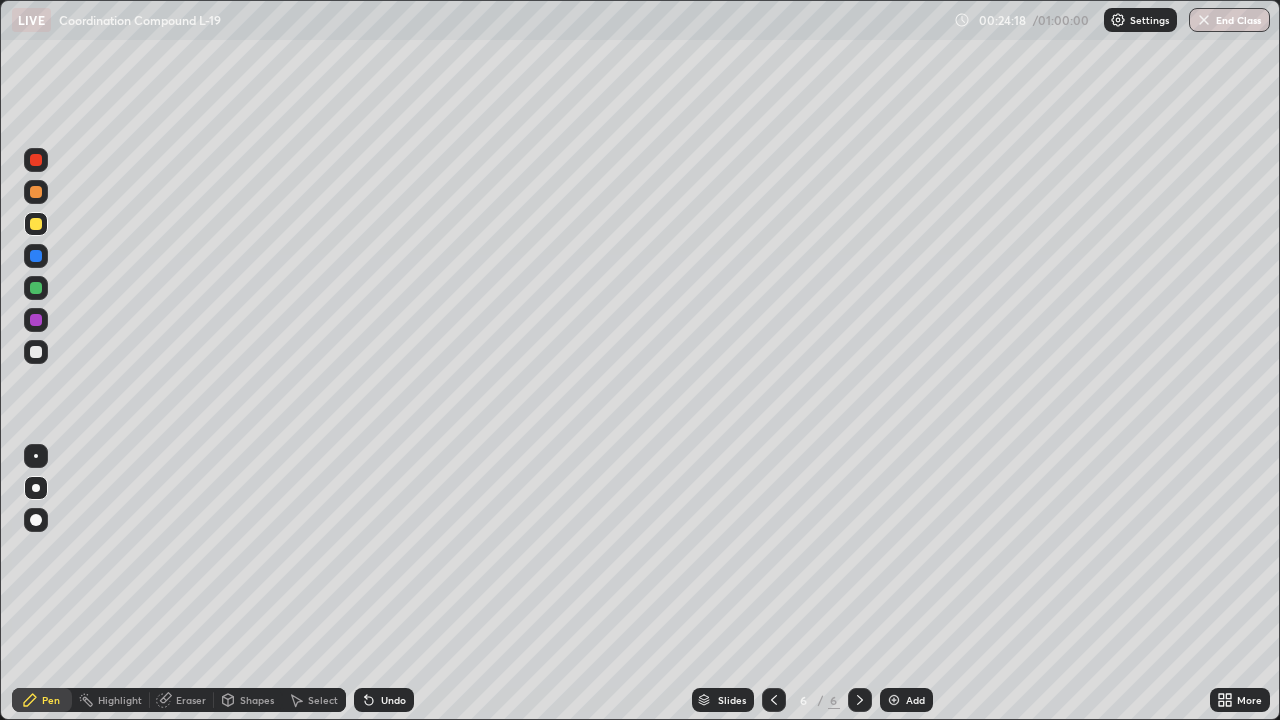 click on "Undo" at bounding box center [384, 700] 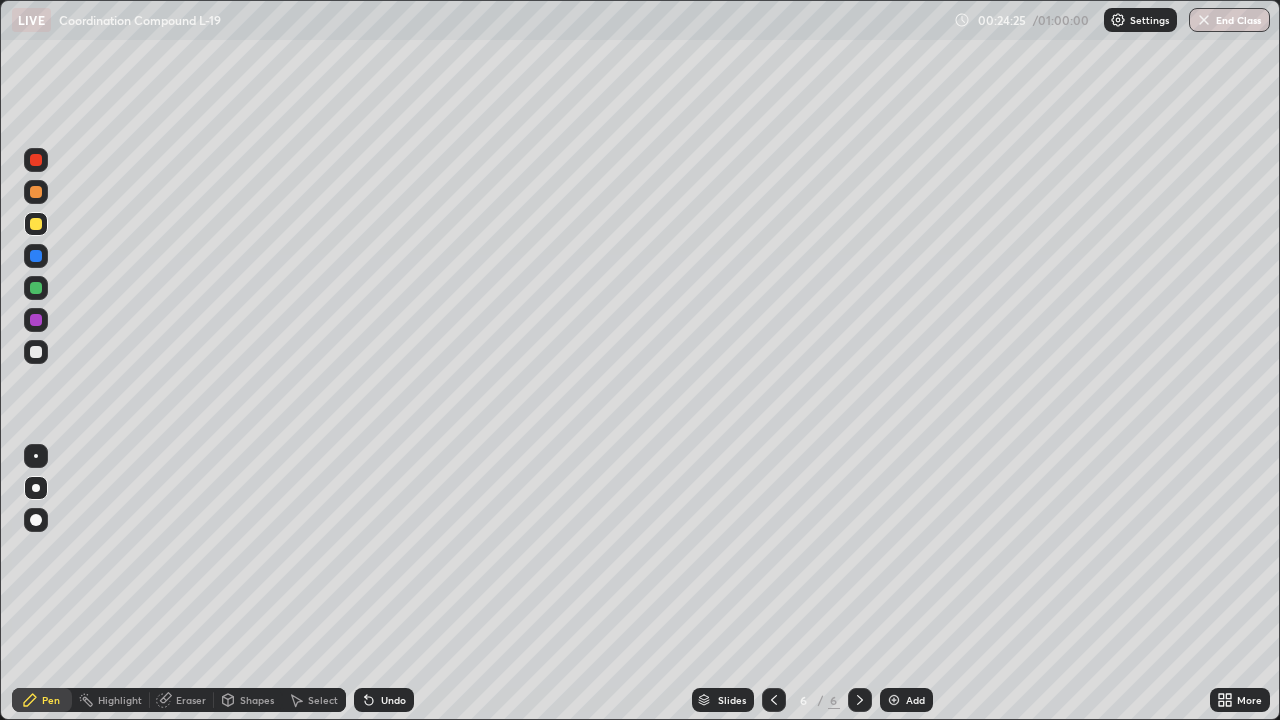 click at bounding box center [36, 352] 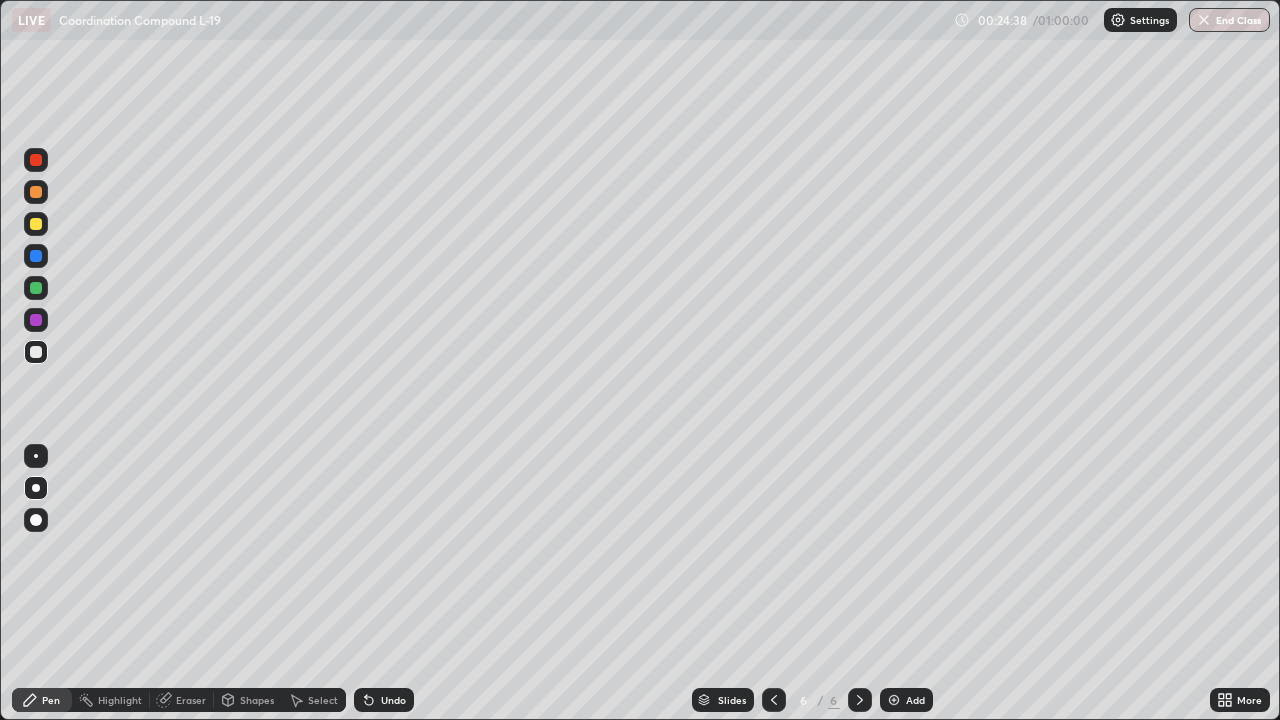 click 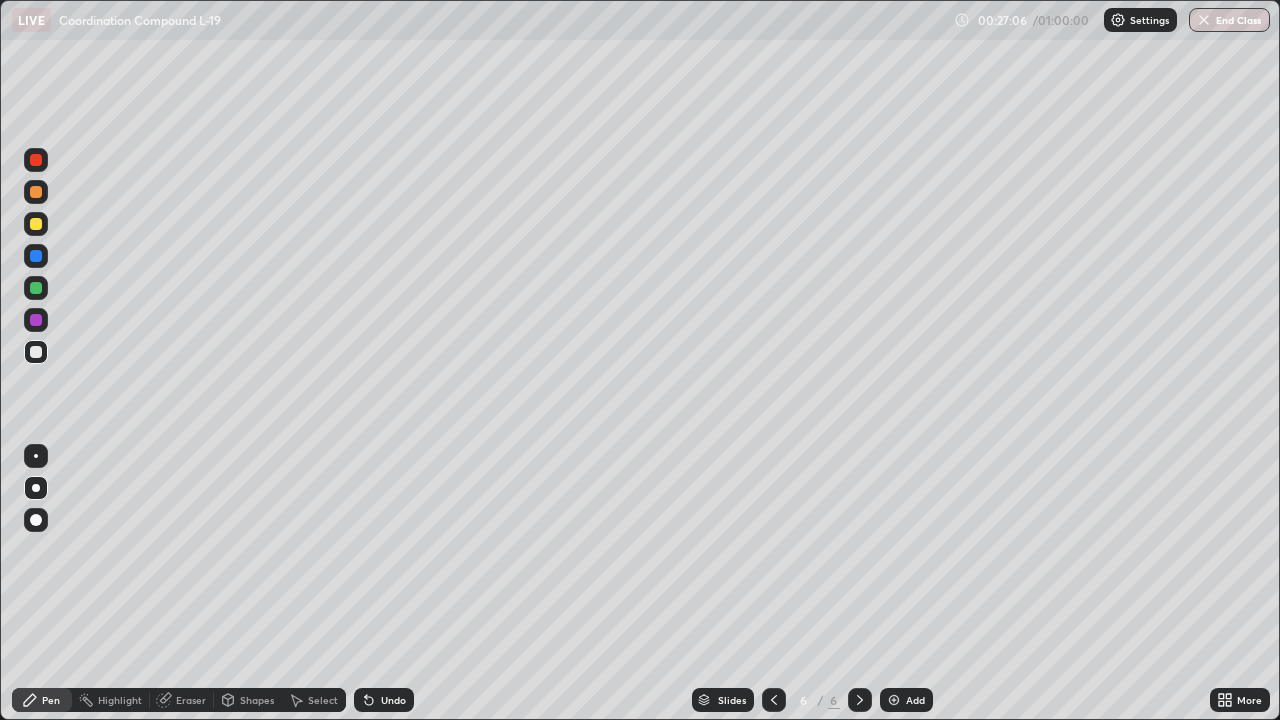 click at bounding box center [36, 288] 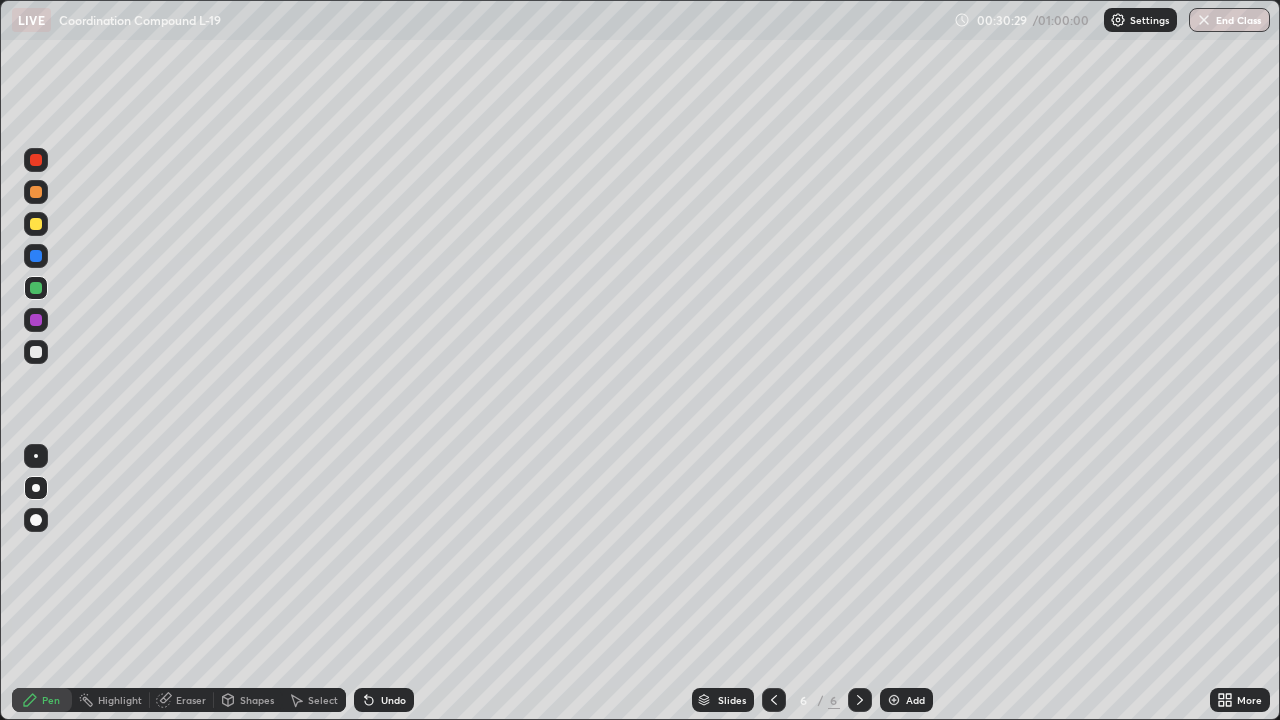 click at bounding box center [36, 224] 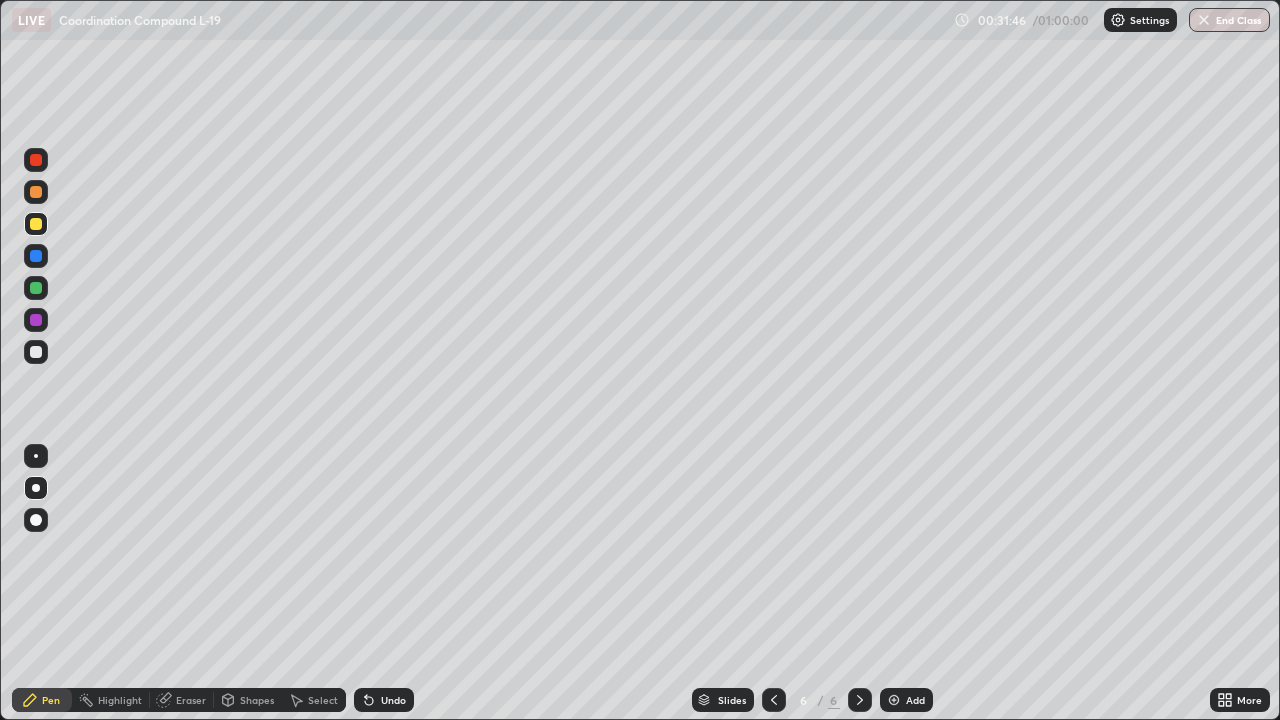 click on "Undo" at bounding box center (384, 700) 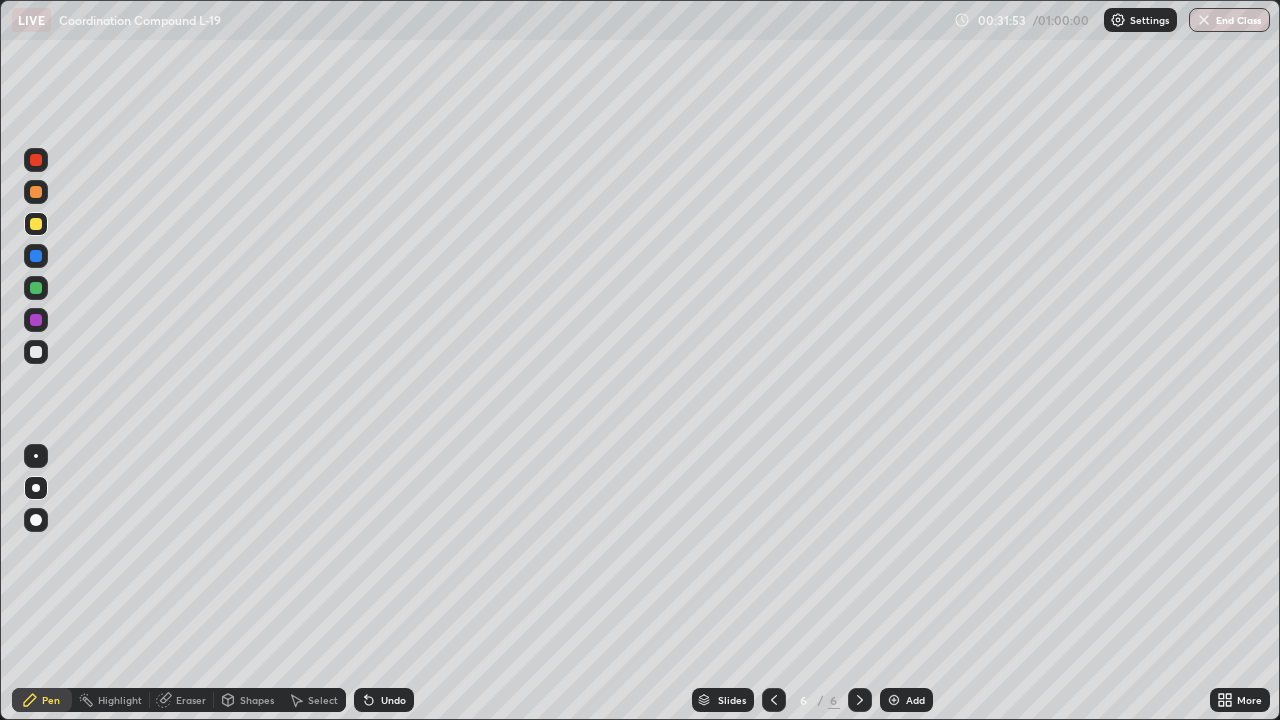click on "Undo" at bounding box center [393, 700] 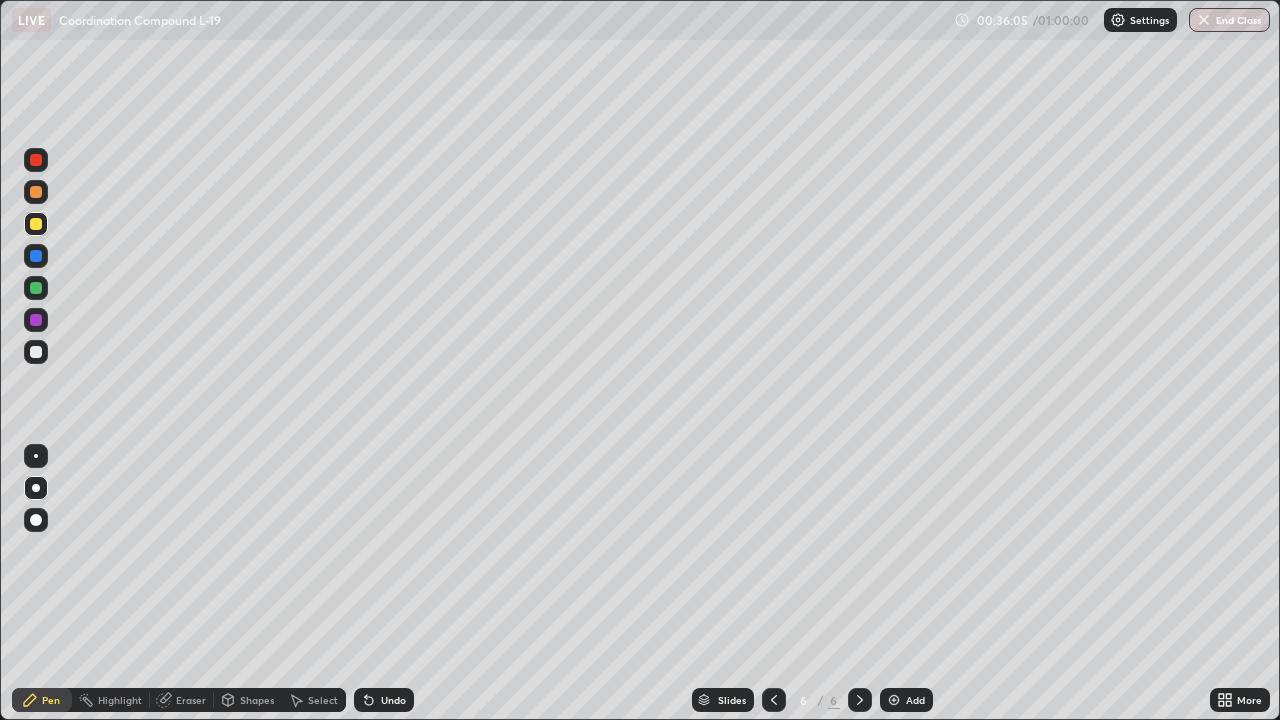 click 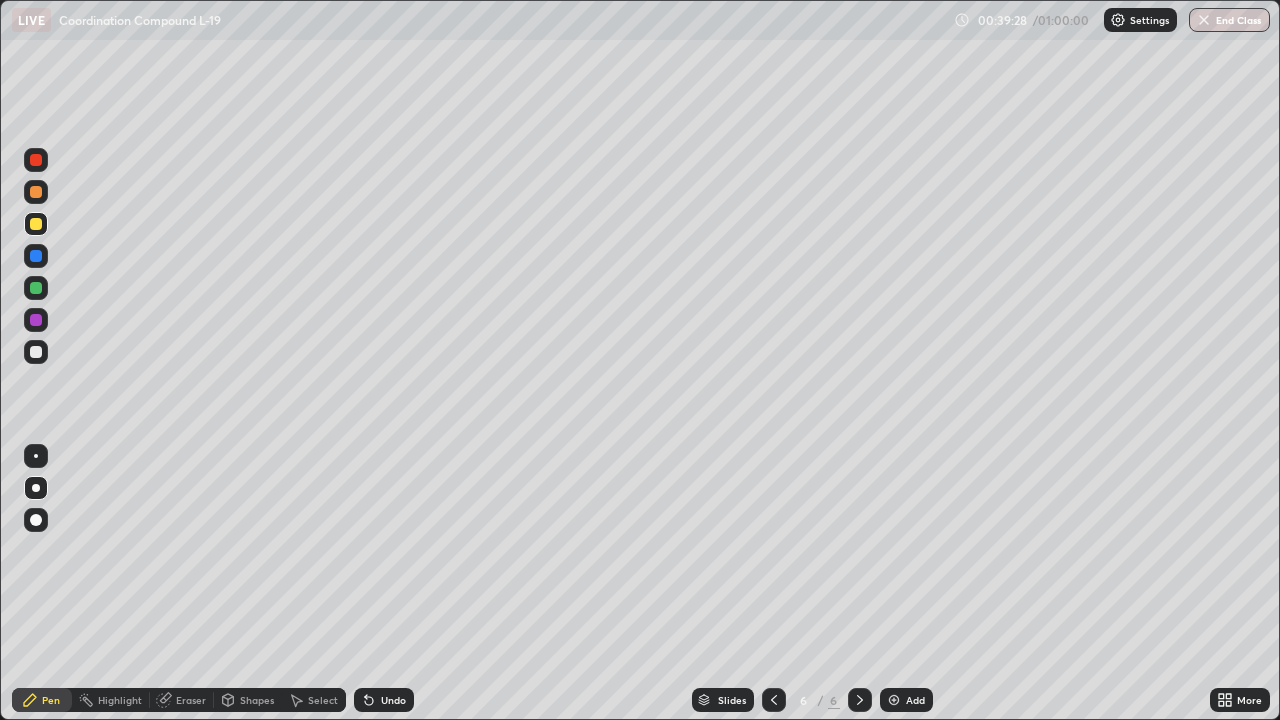click at bounding box center [36, 288] 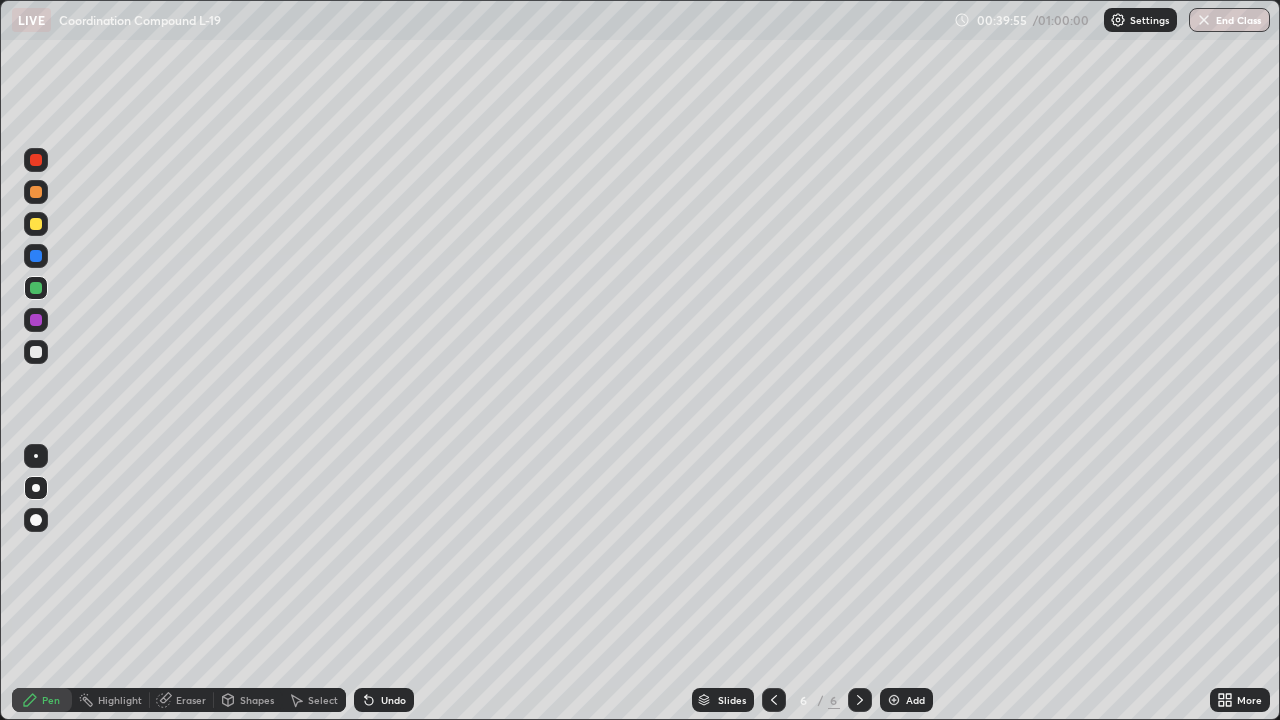 click 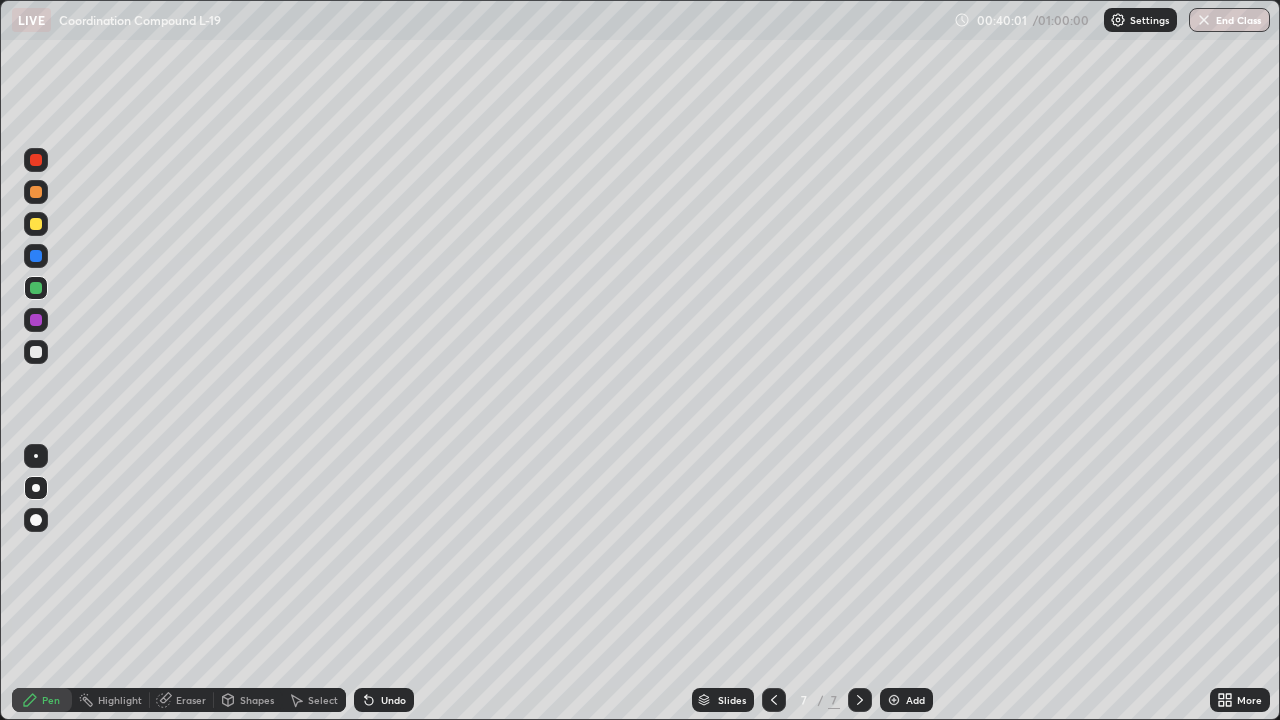 click at bounding box center [36, 224] 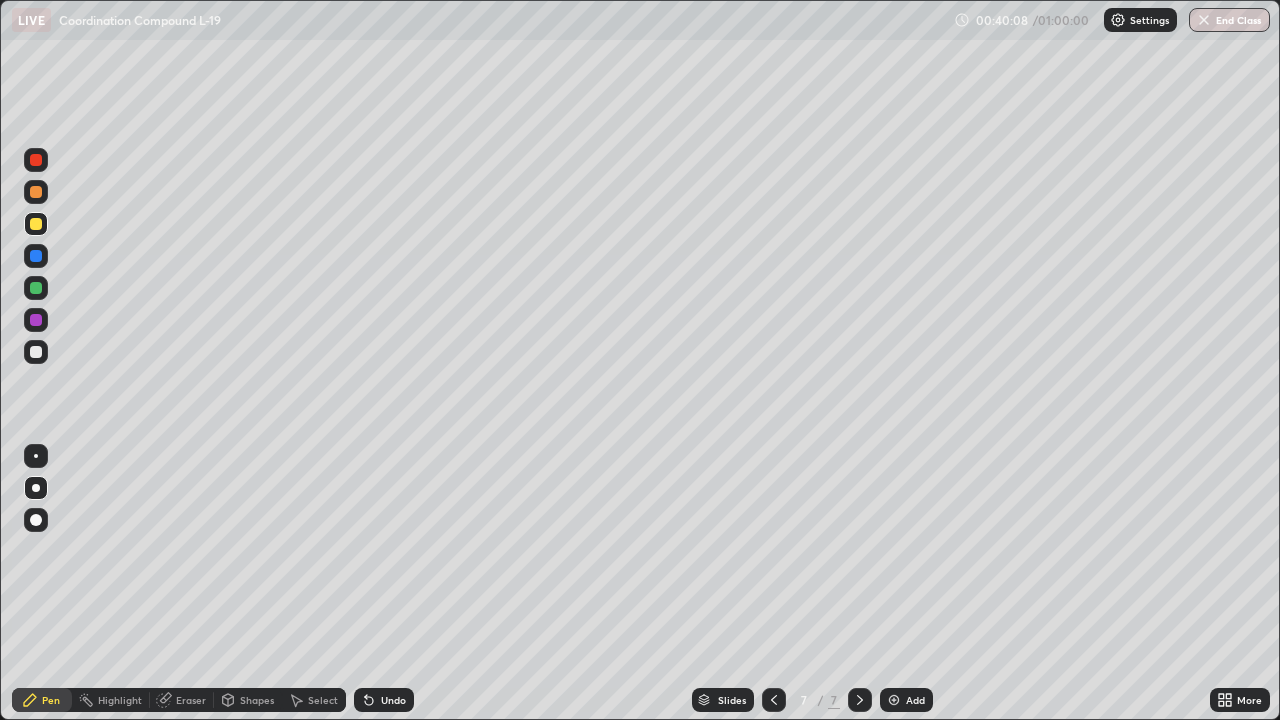 click on "Undo" at bounding box center (393, 700) 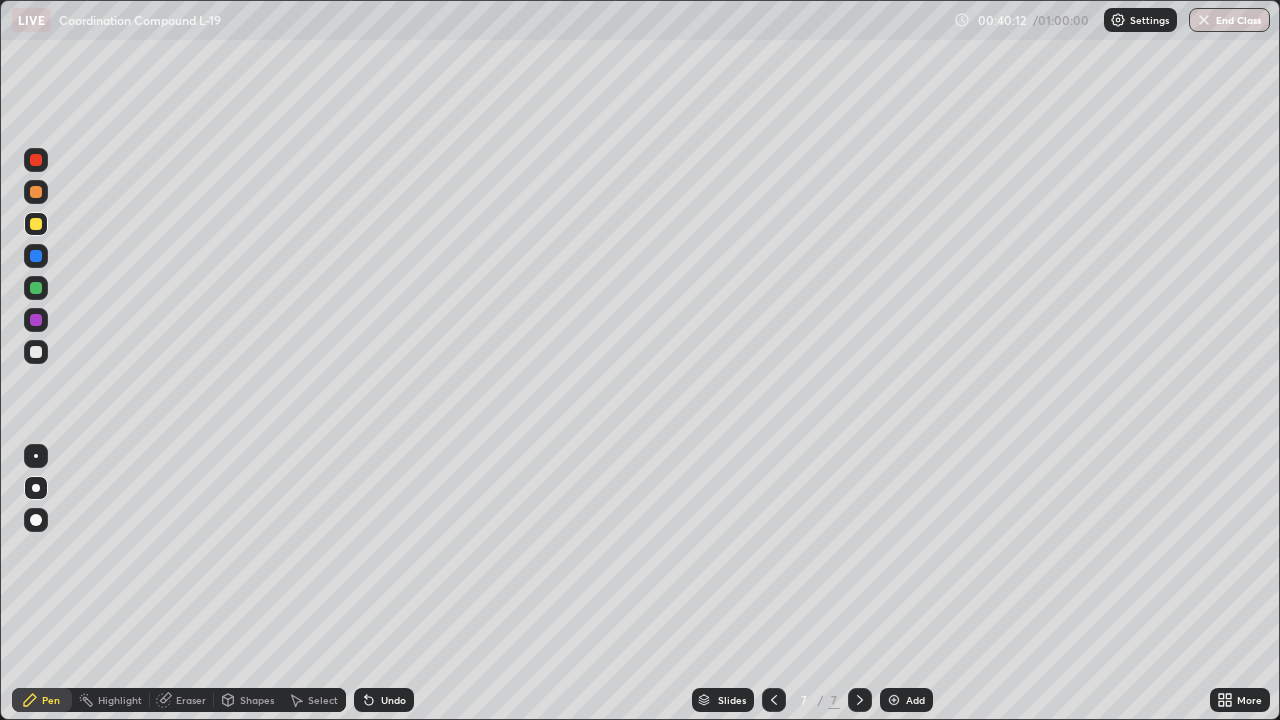 click on "Undo" at bounding box center (384, 700) 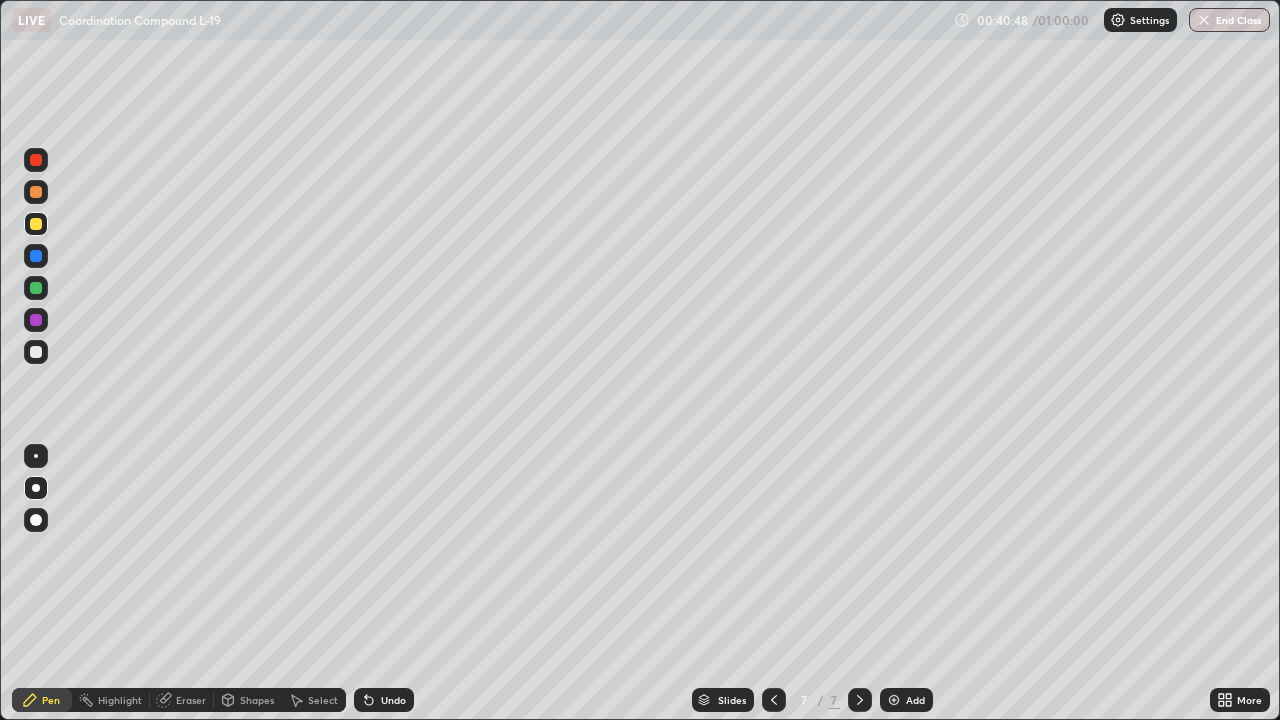 click at bounding box center (36, 288) 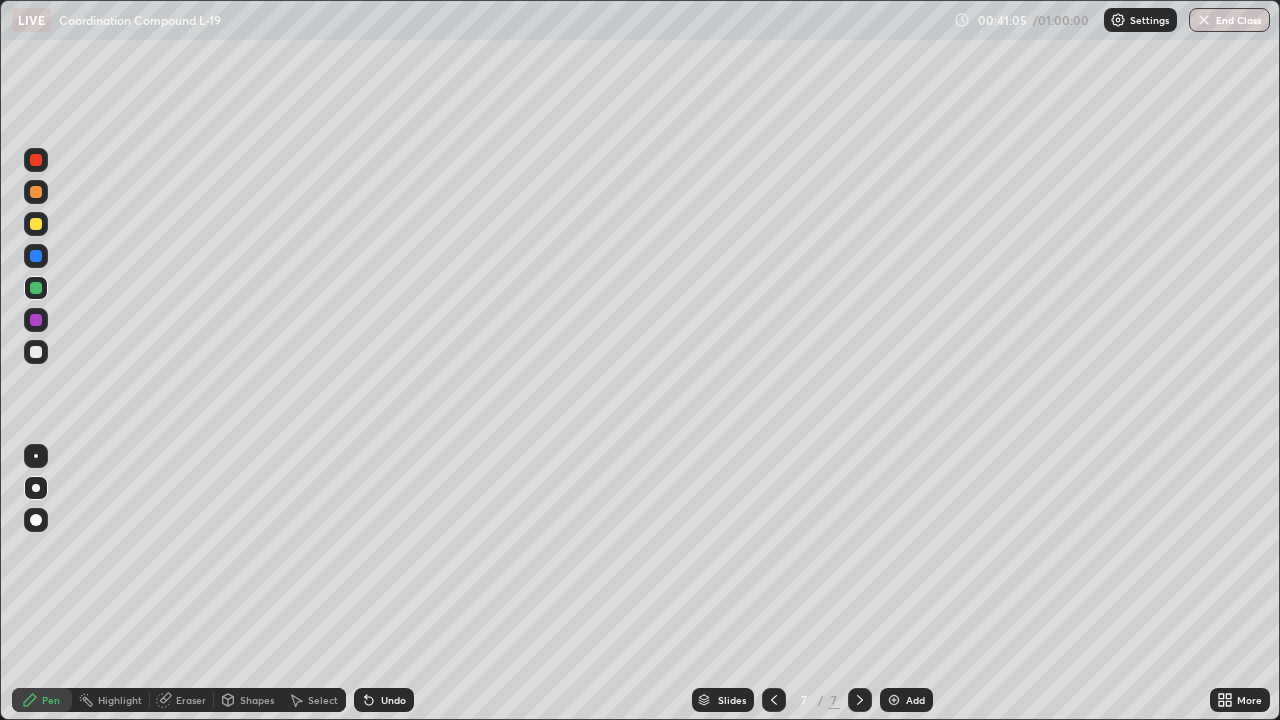click at bounding box center (36, 352) 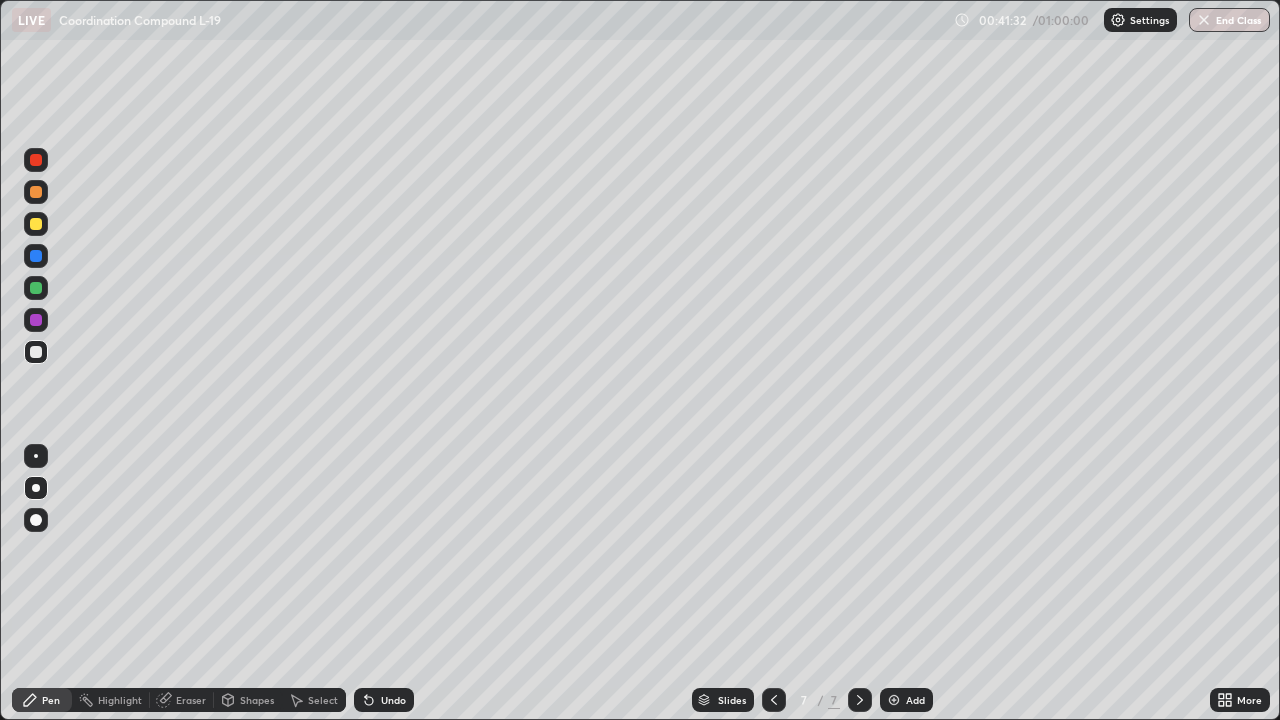 click on "Shapes" at bounding box center (248, 700) 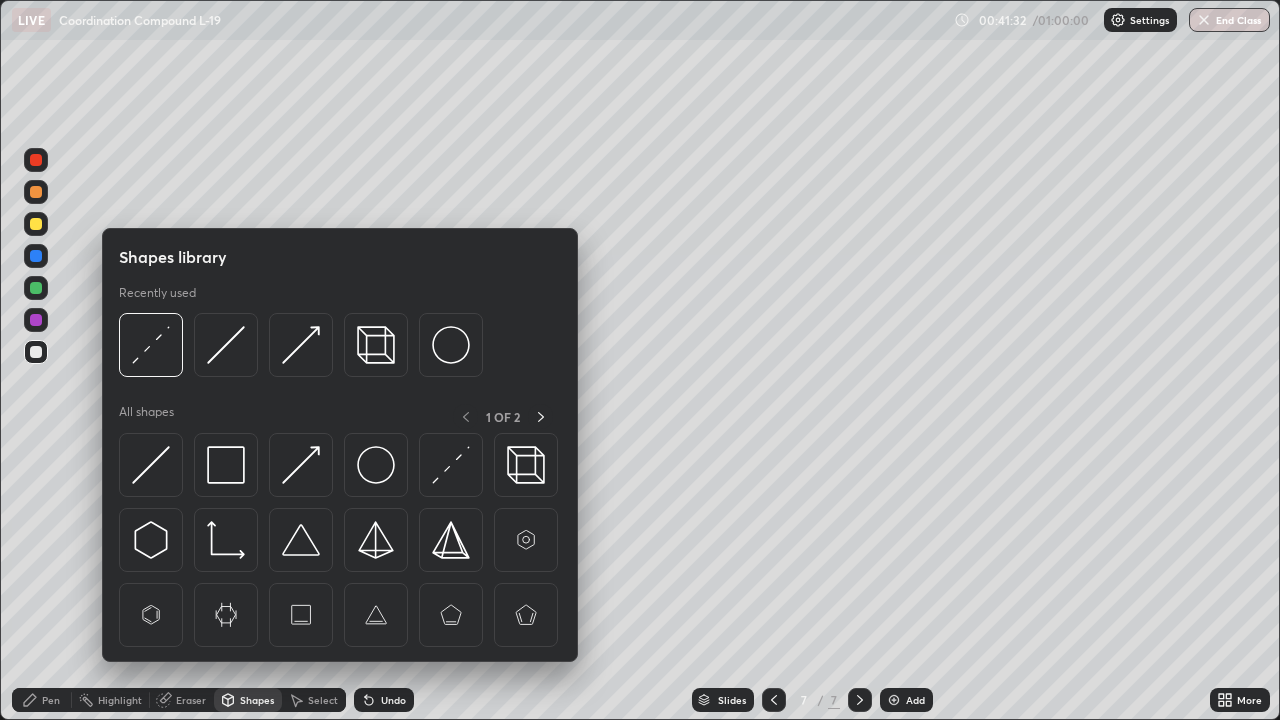 click on "Eraser" at bounding box center (191, 700) 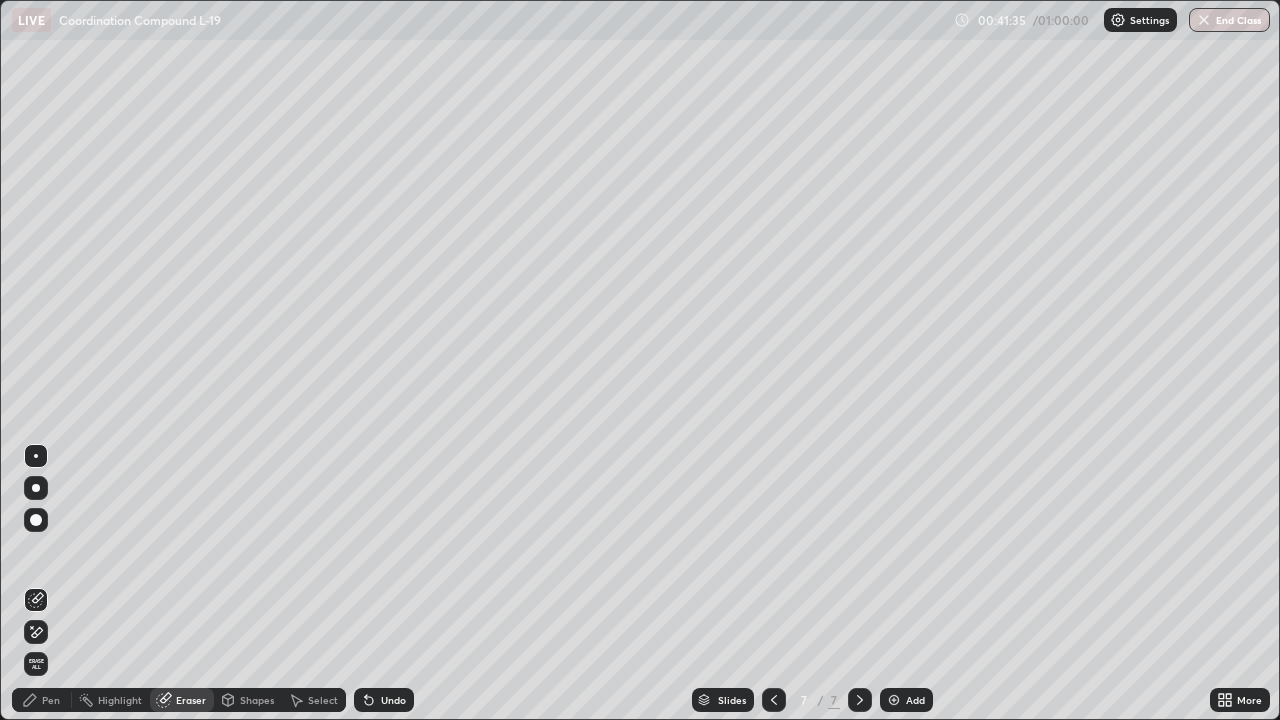click on "Pen" at bounding box center [51, 700] 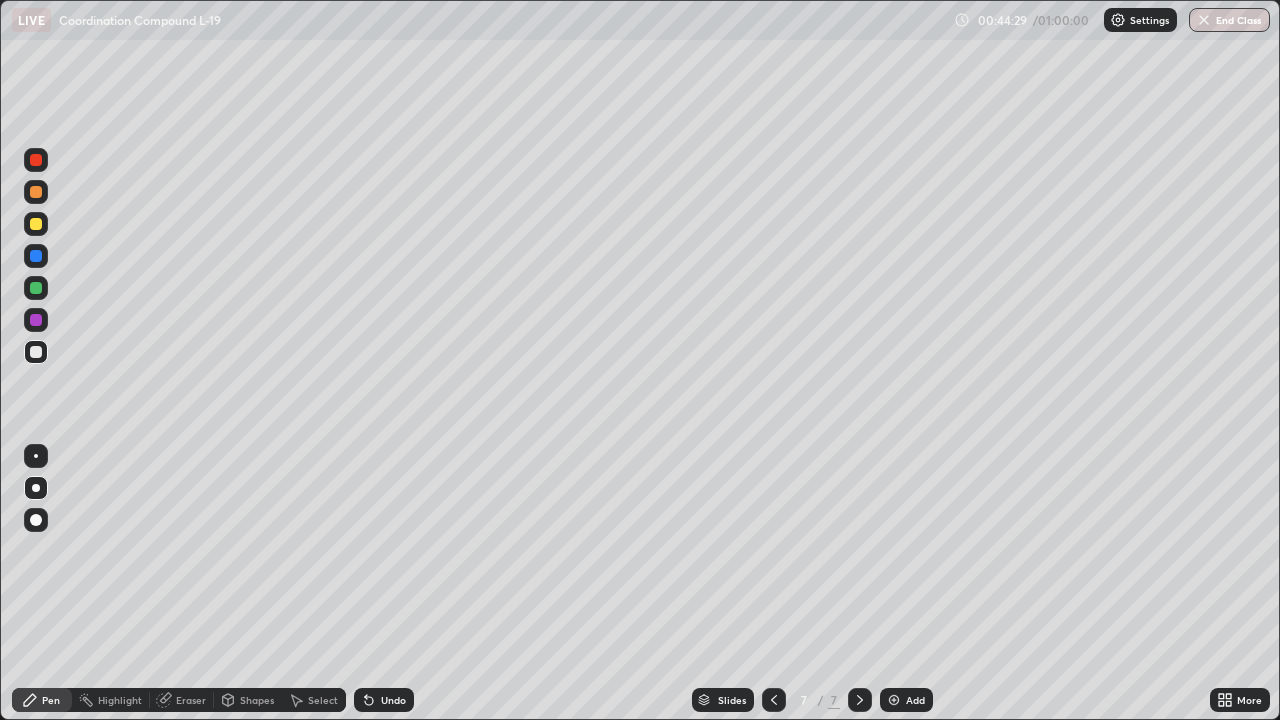 click on "Add" at bounding box center [906, 700] 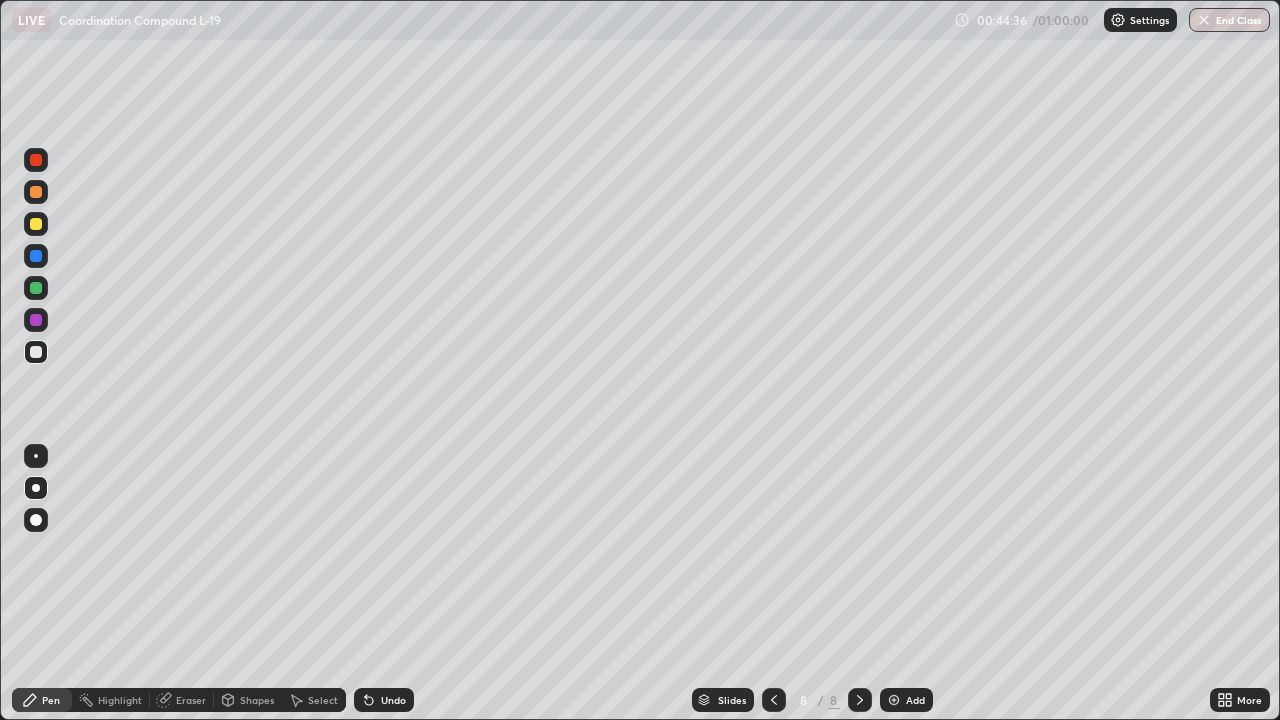 click 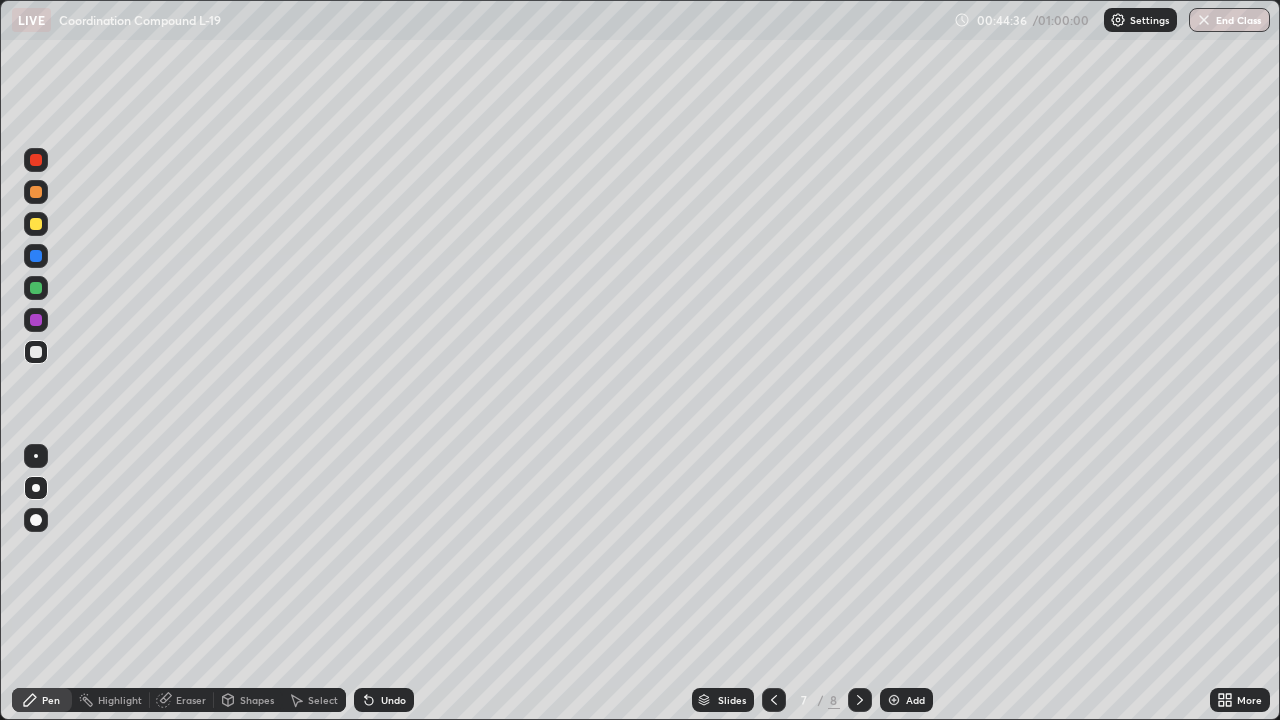 click at bounding box center [774, 700] 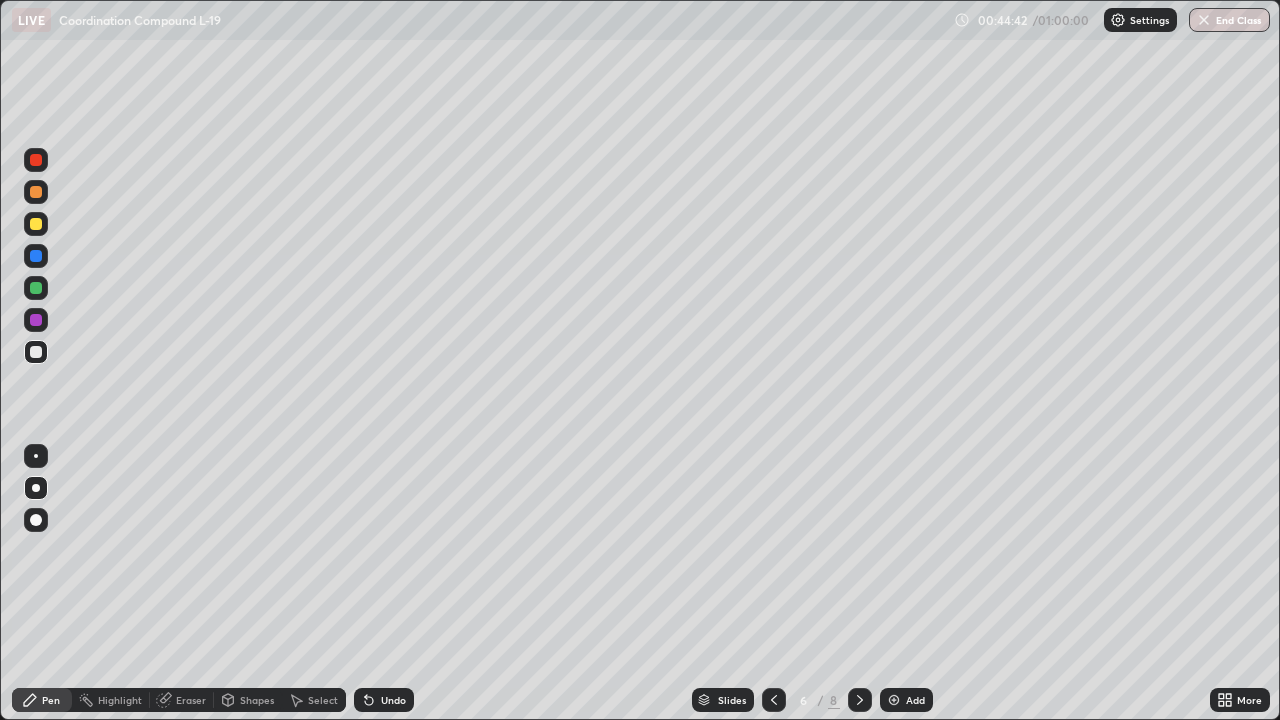 click 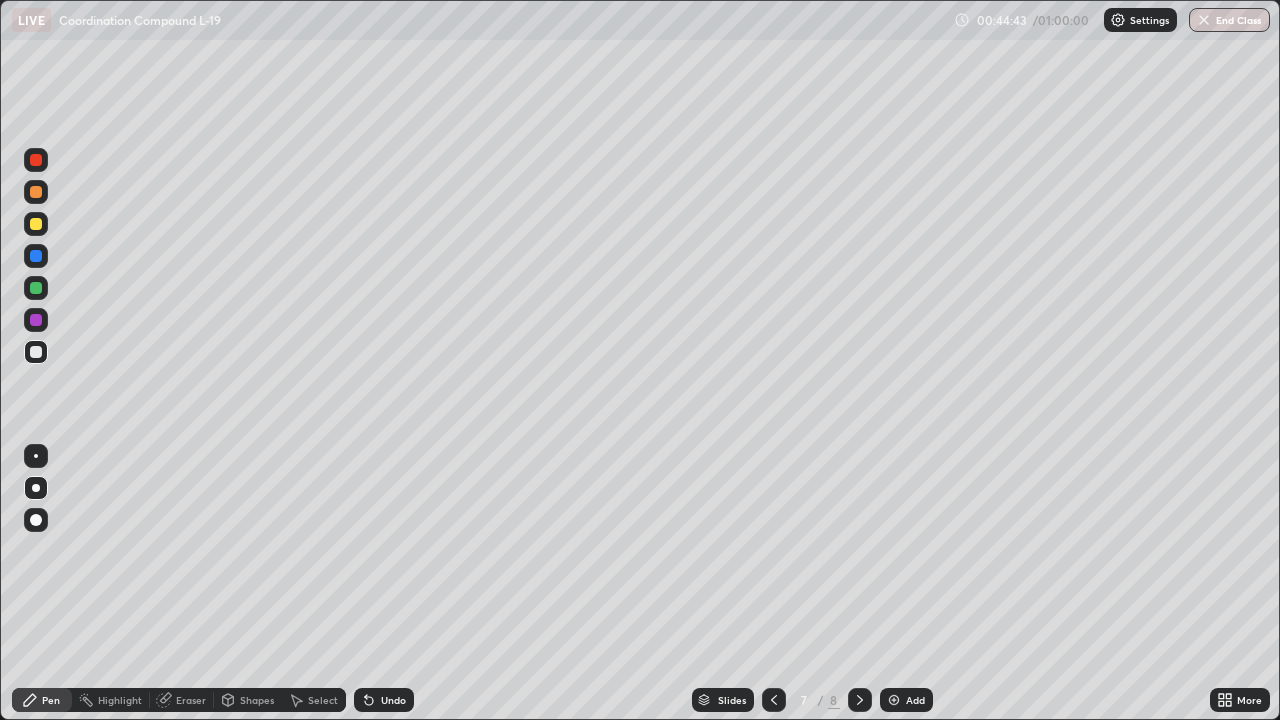 click 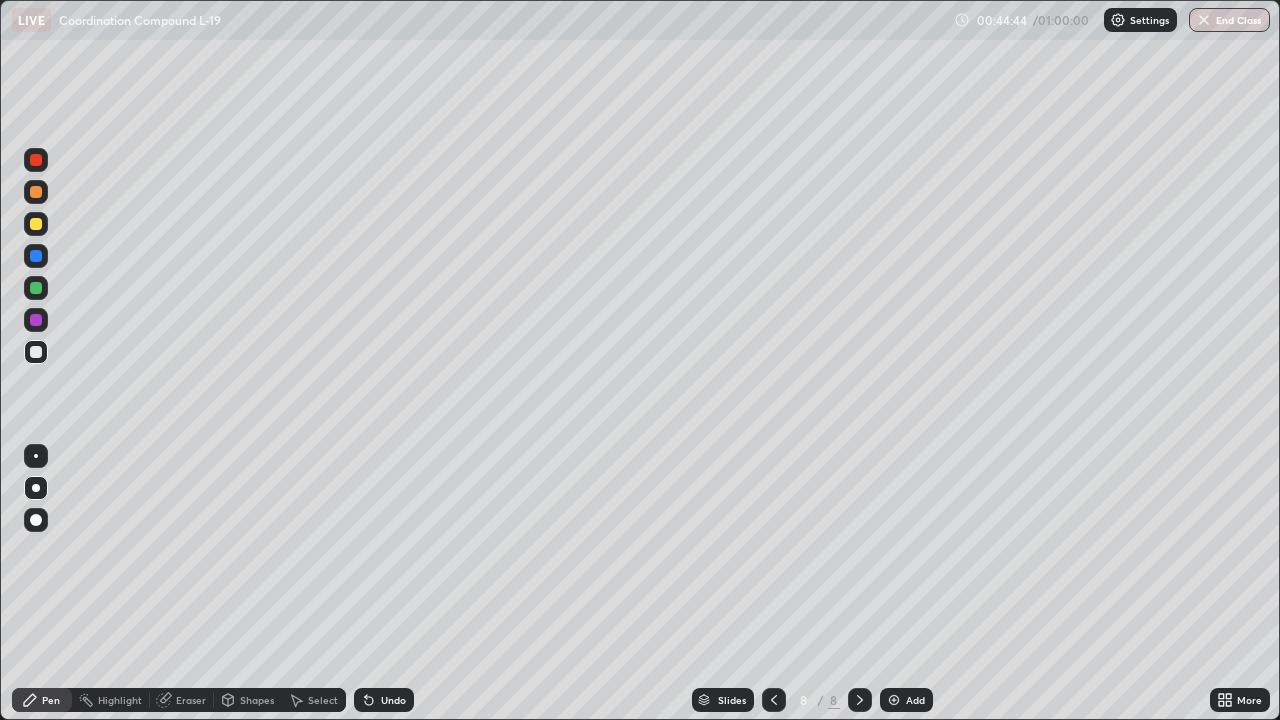 click 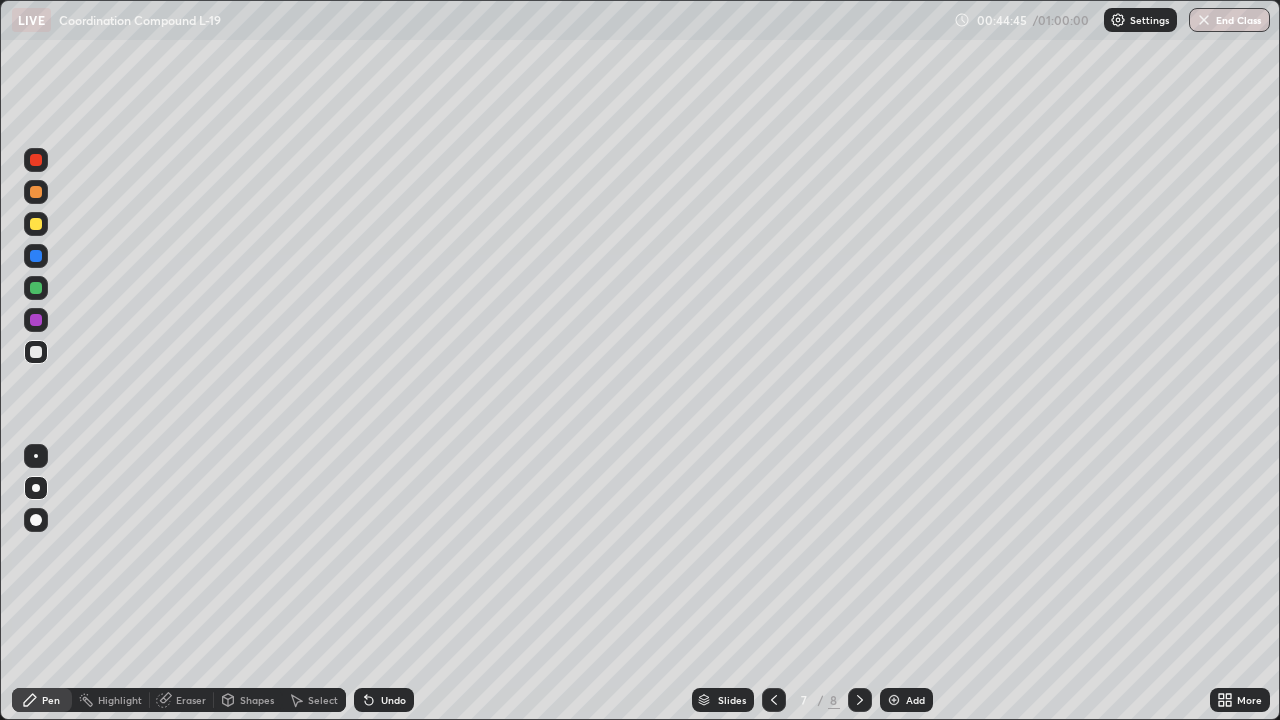 click at bounding box center (860, 700) 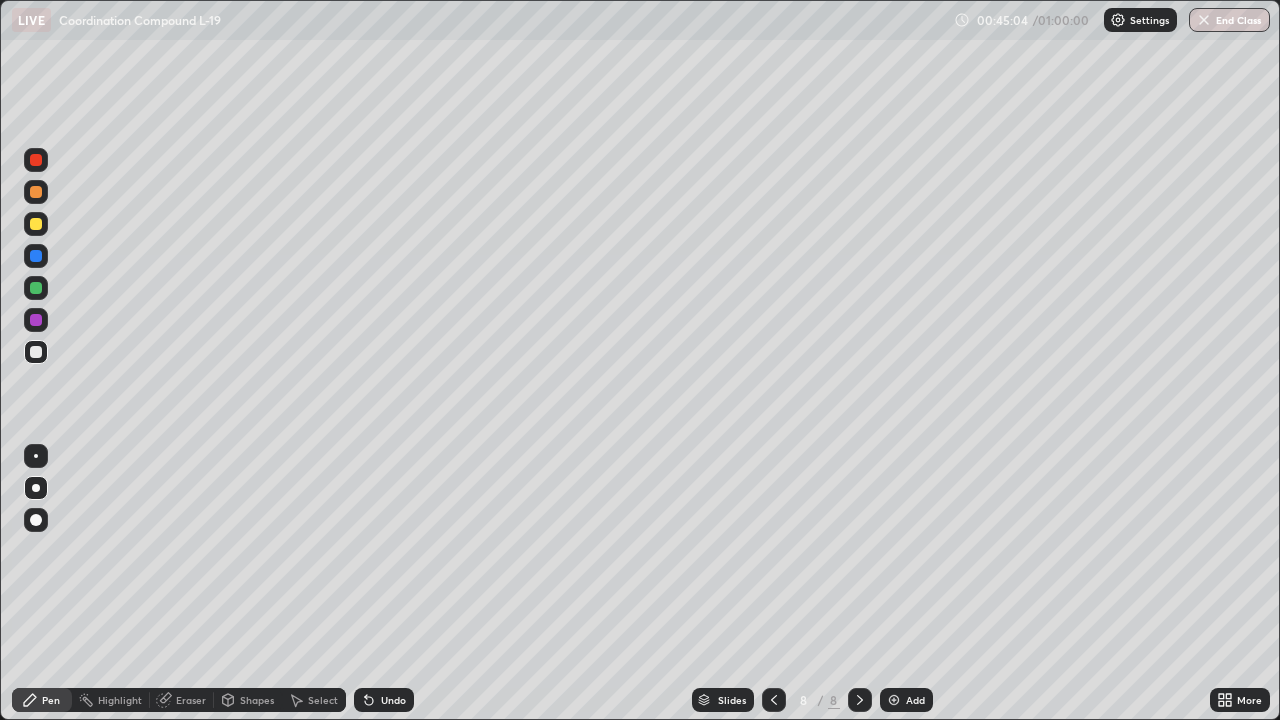 click 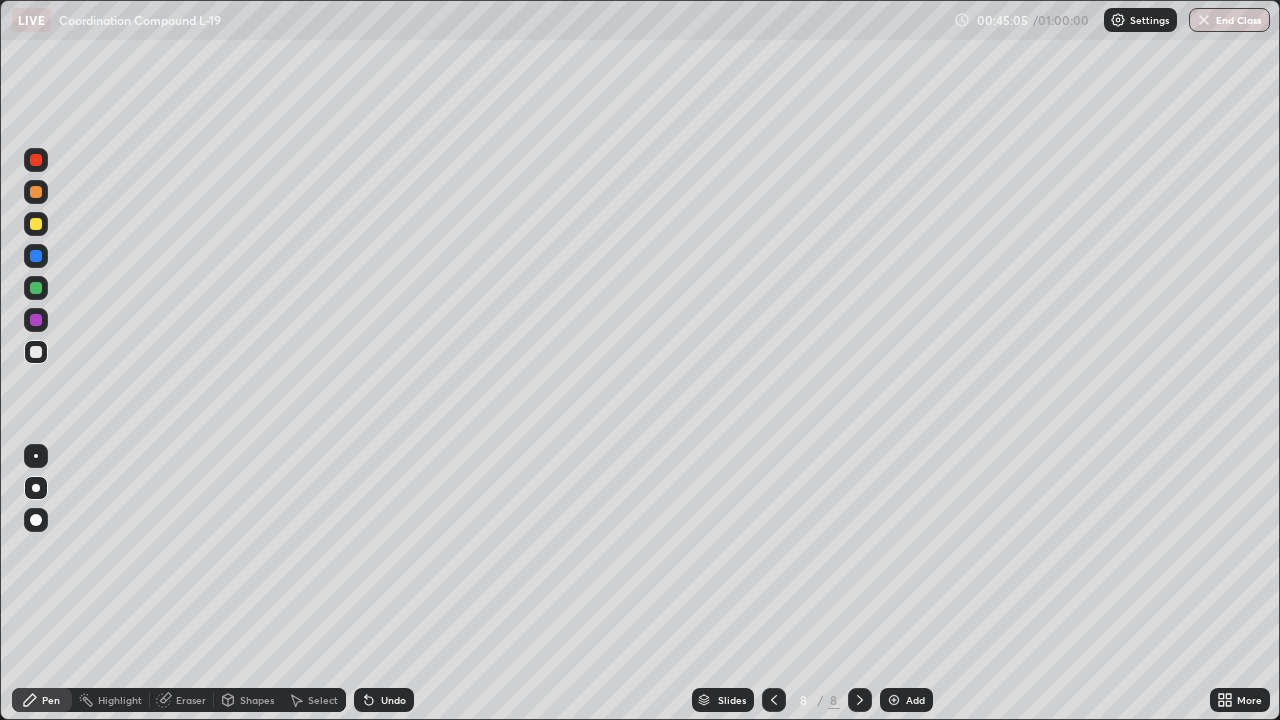 click 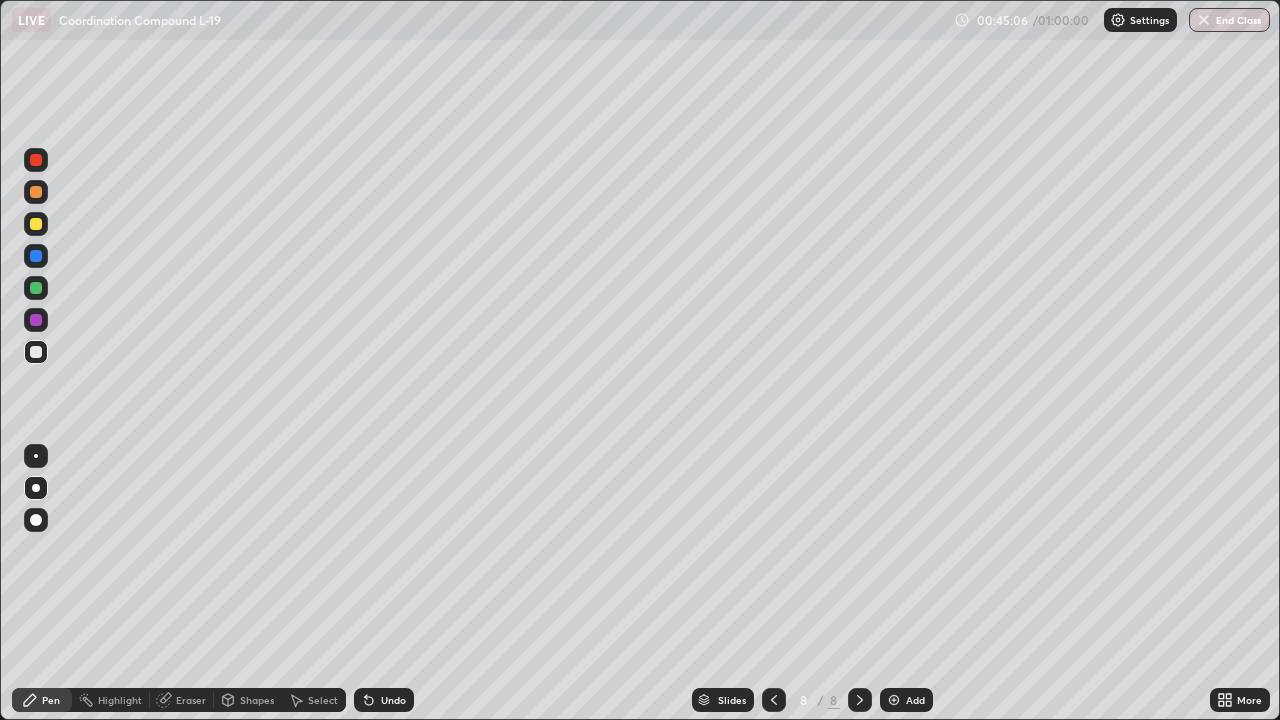 click on "Undo" at bounding box center (384, 700) 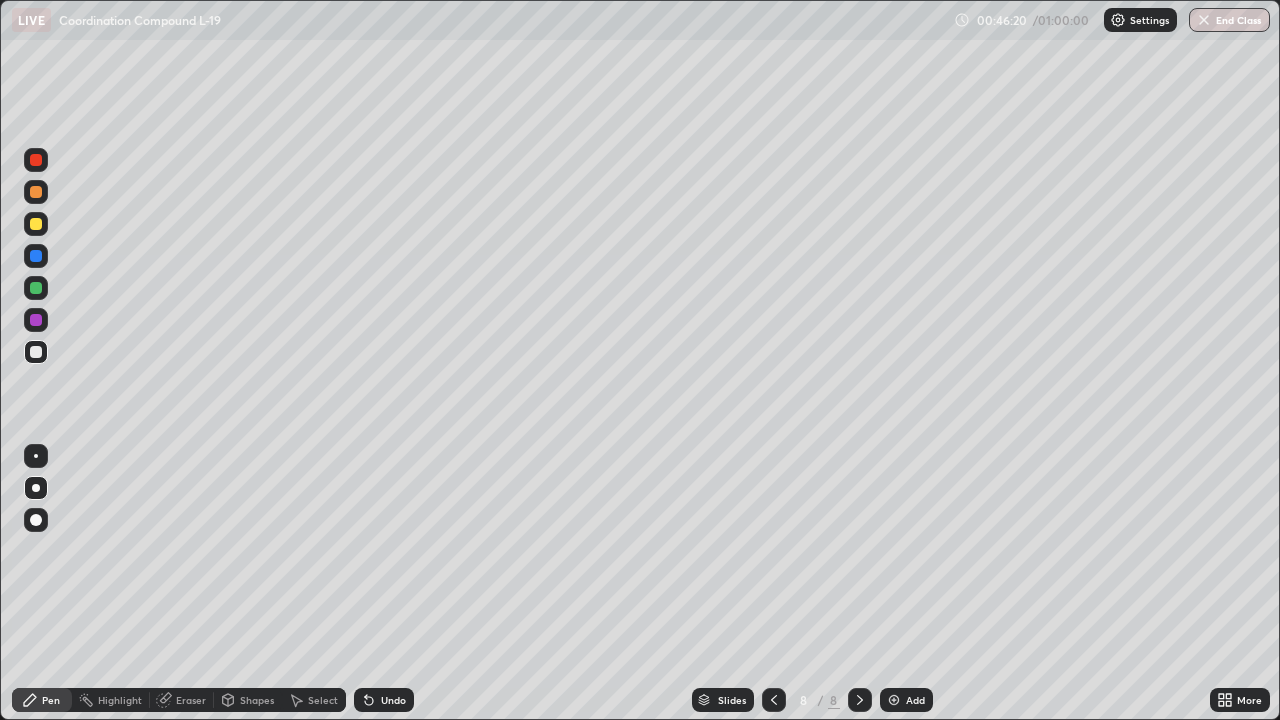 click at bounding box center [36, 224] 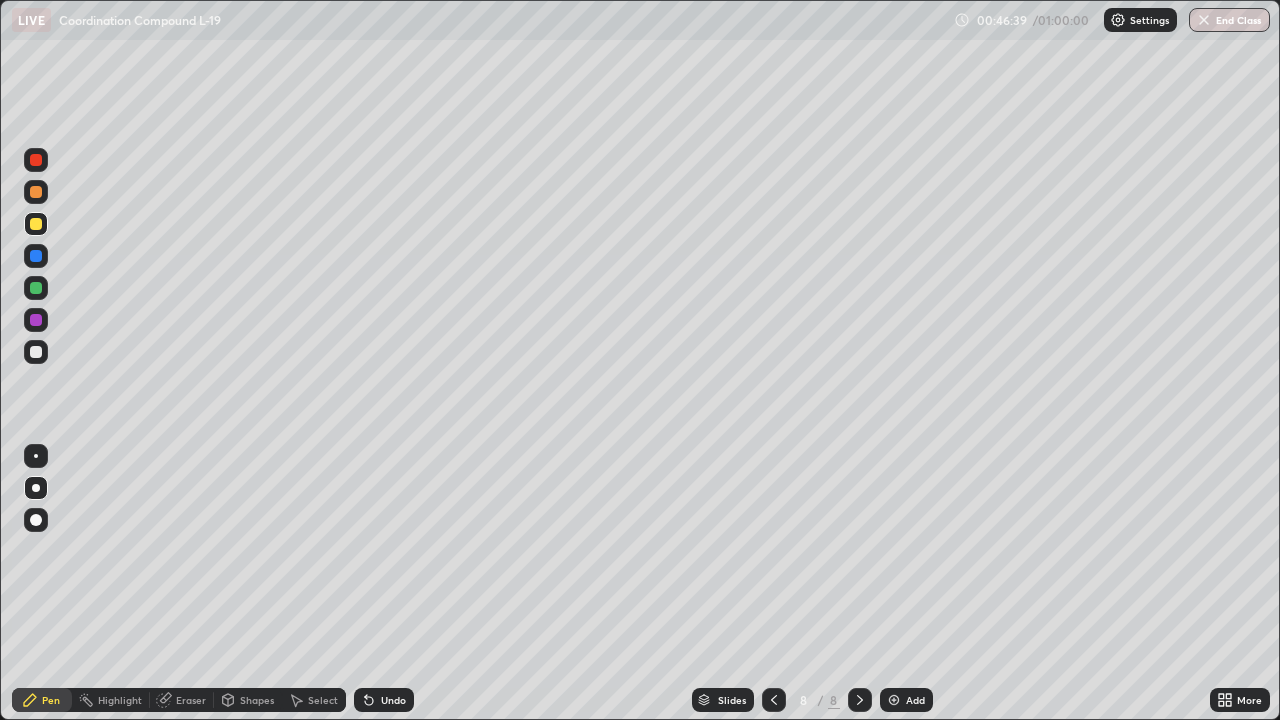 click at bounding box center (894, 700) 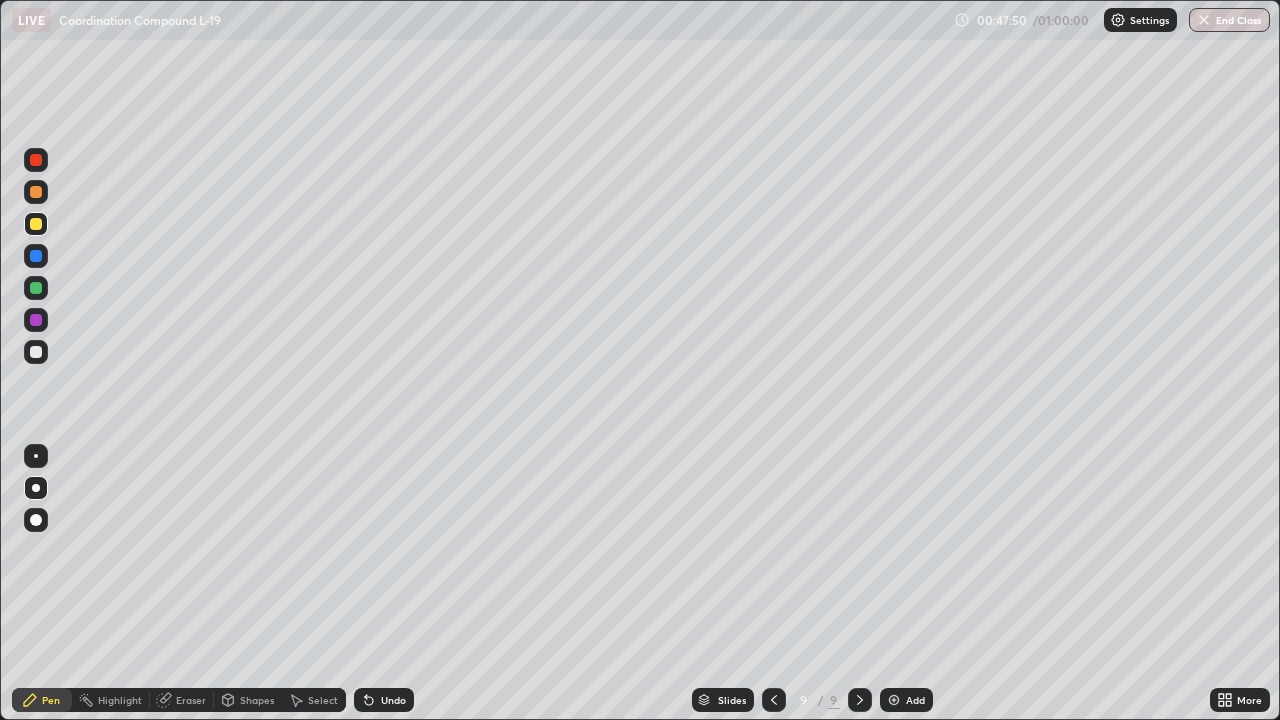 click at bounding box center (36, 224) 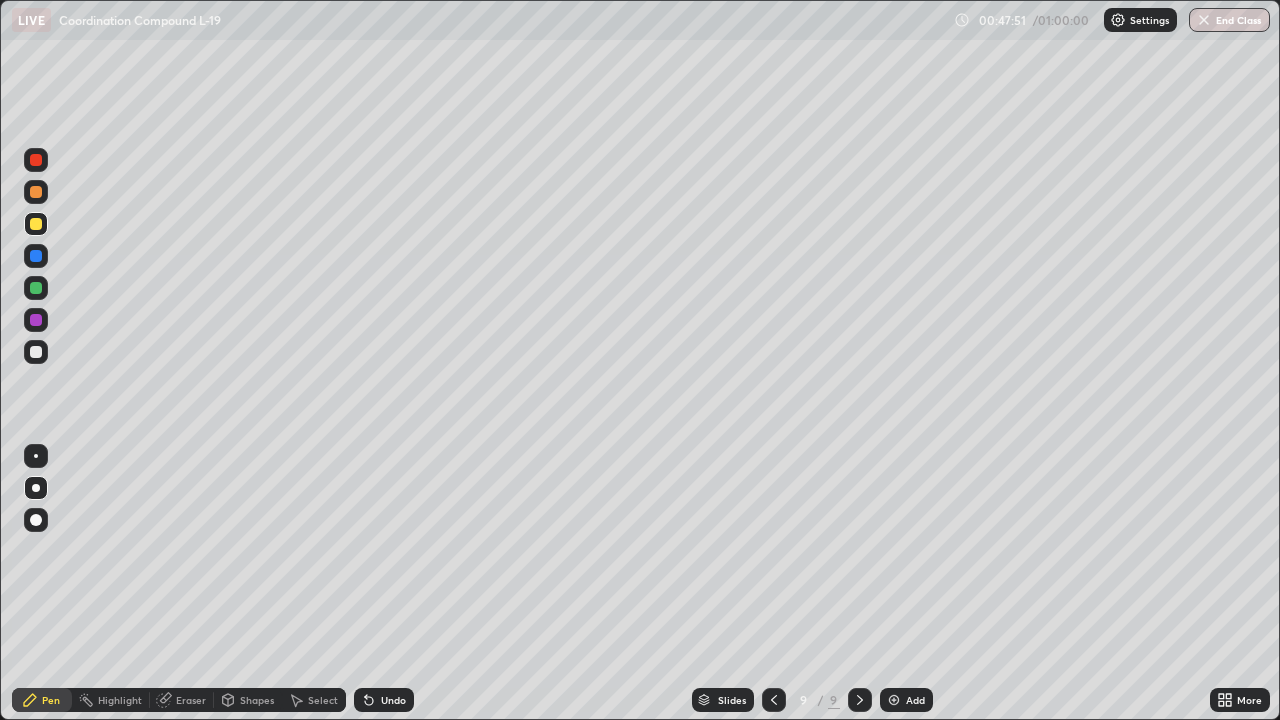 click at bounding box center (36, 224) 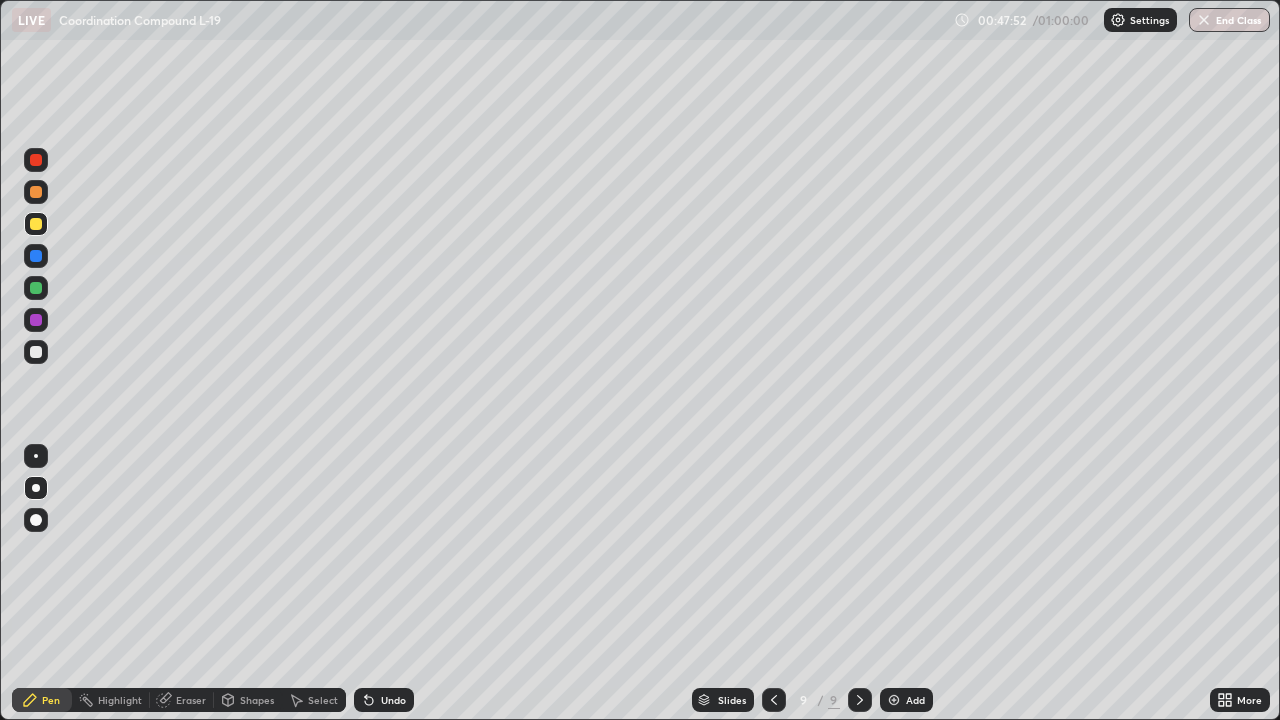 click at bounding box center (36, 288) 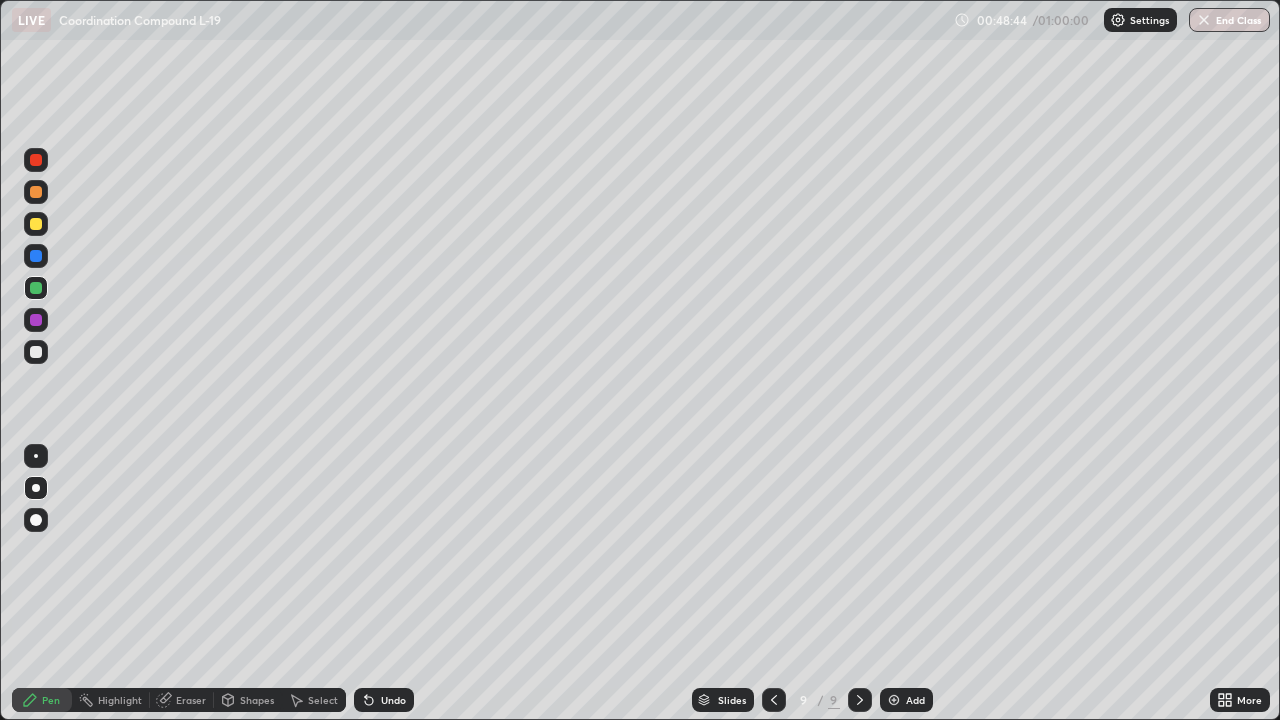 click on "Eraser" at bounding box center [191, 700] 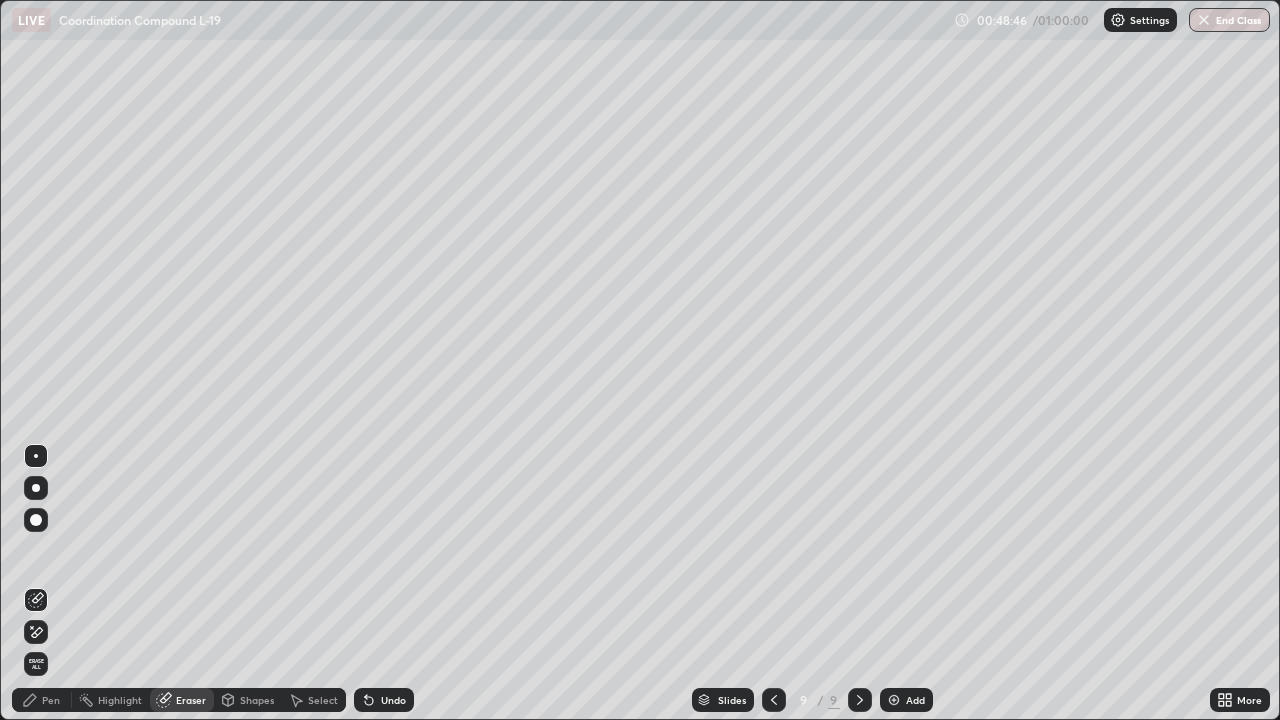 click on "Pen" at bounding box center [42, 700] 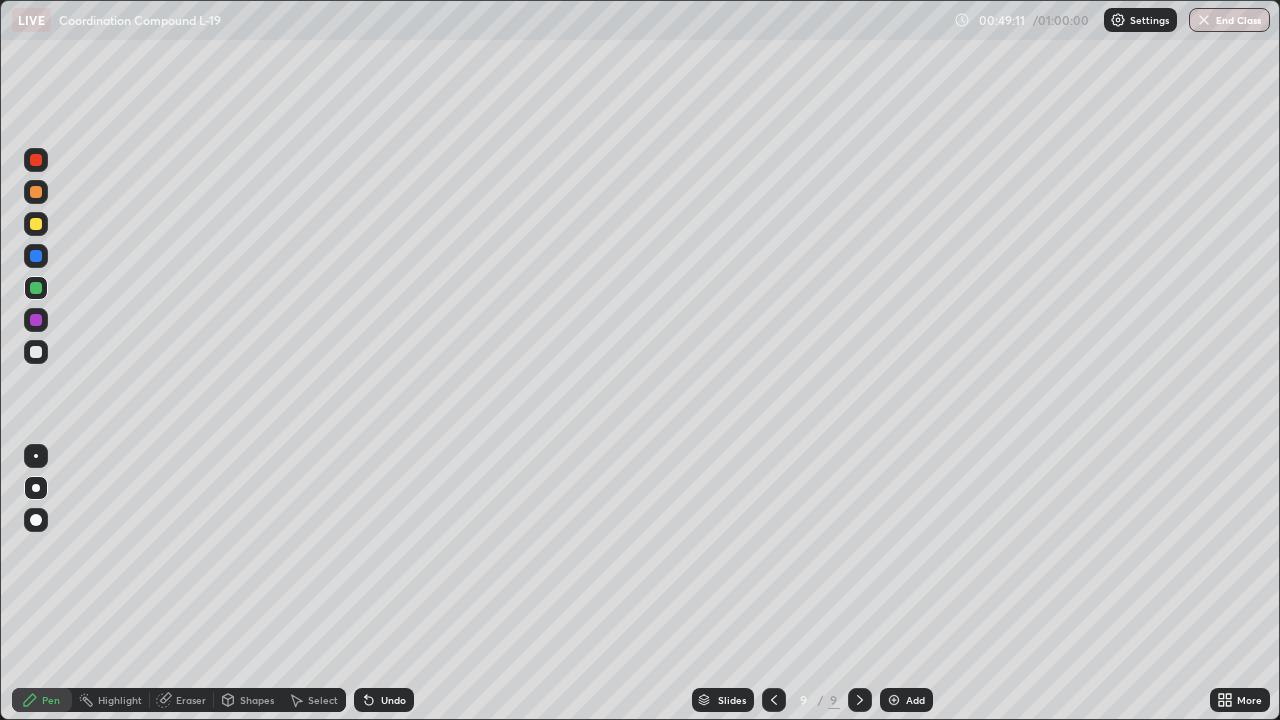 click 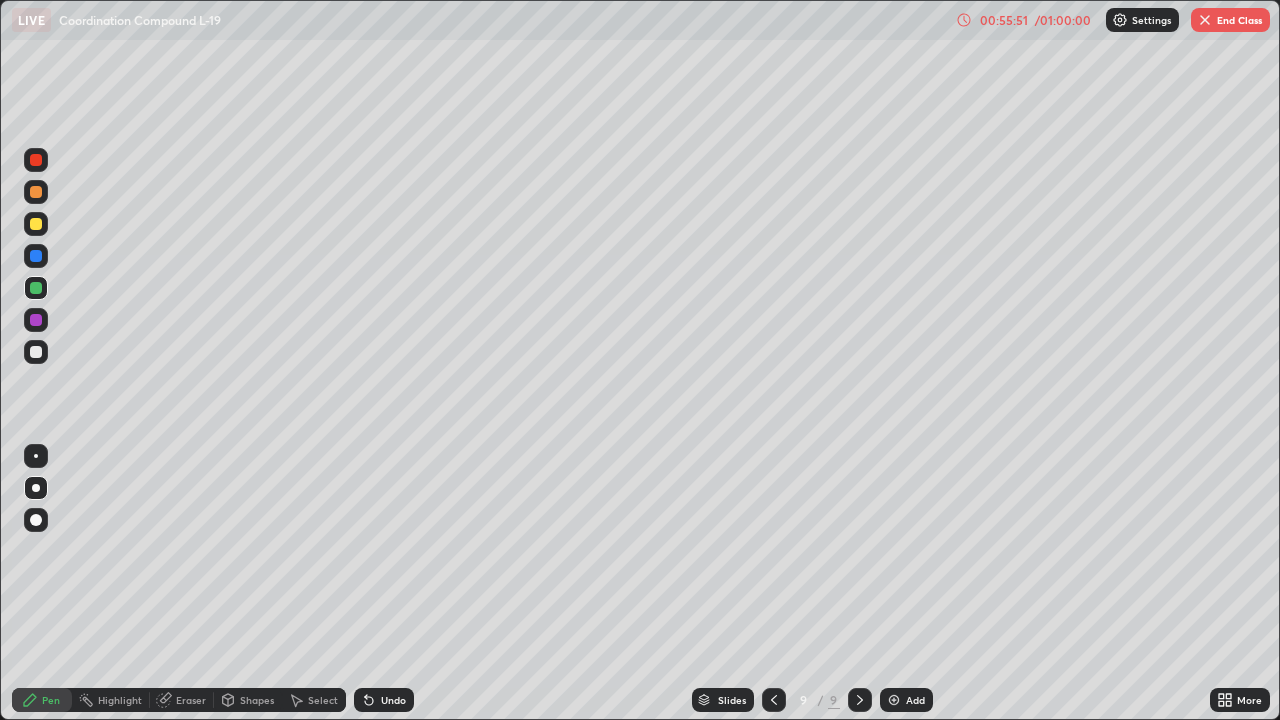 click at bounding box center [894, 700] 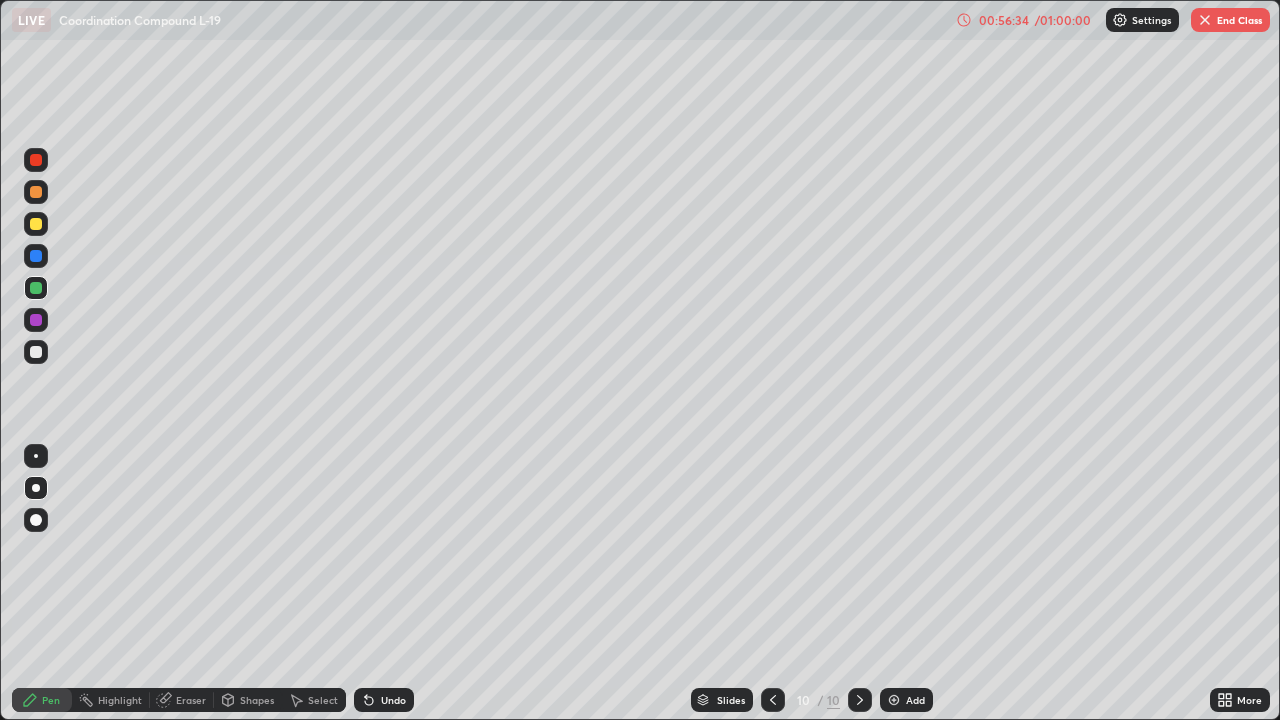 click at bounding box center [36, 352] 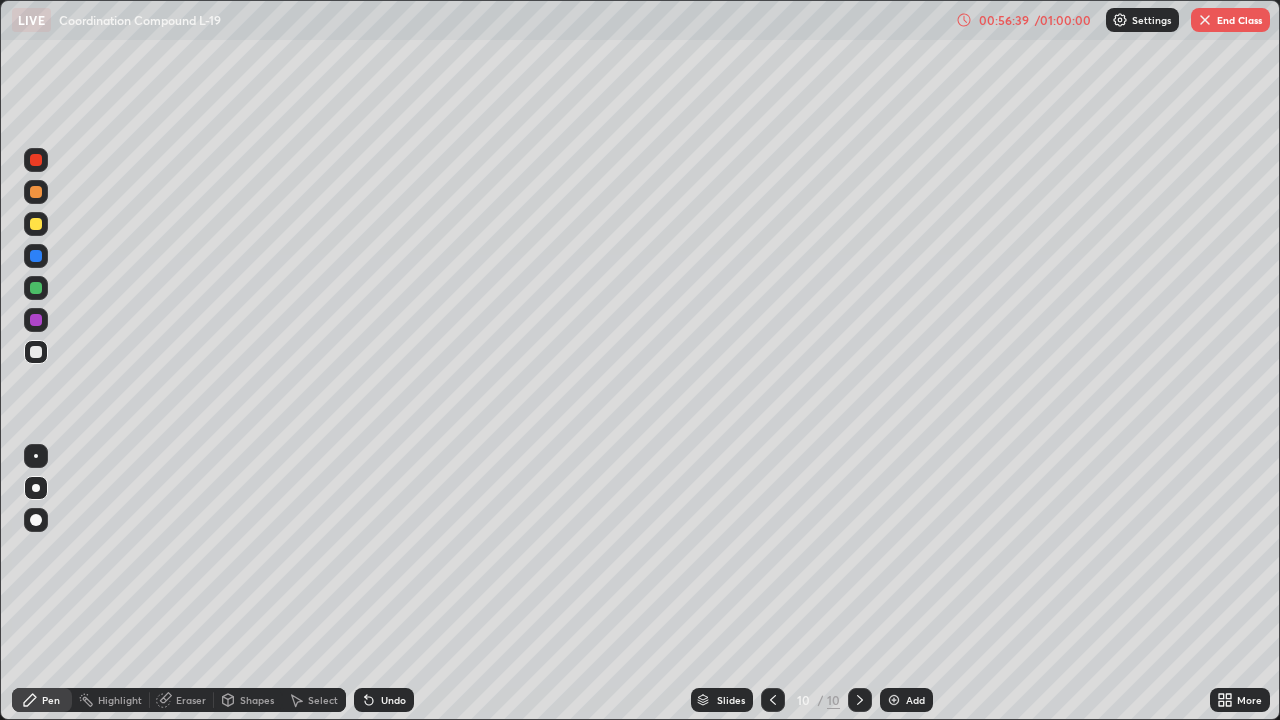 click 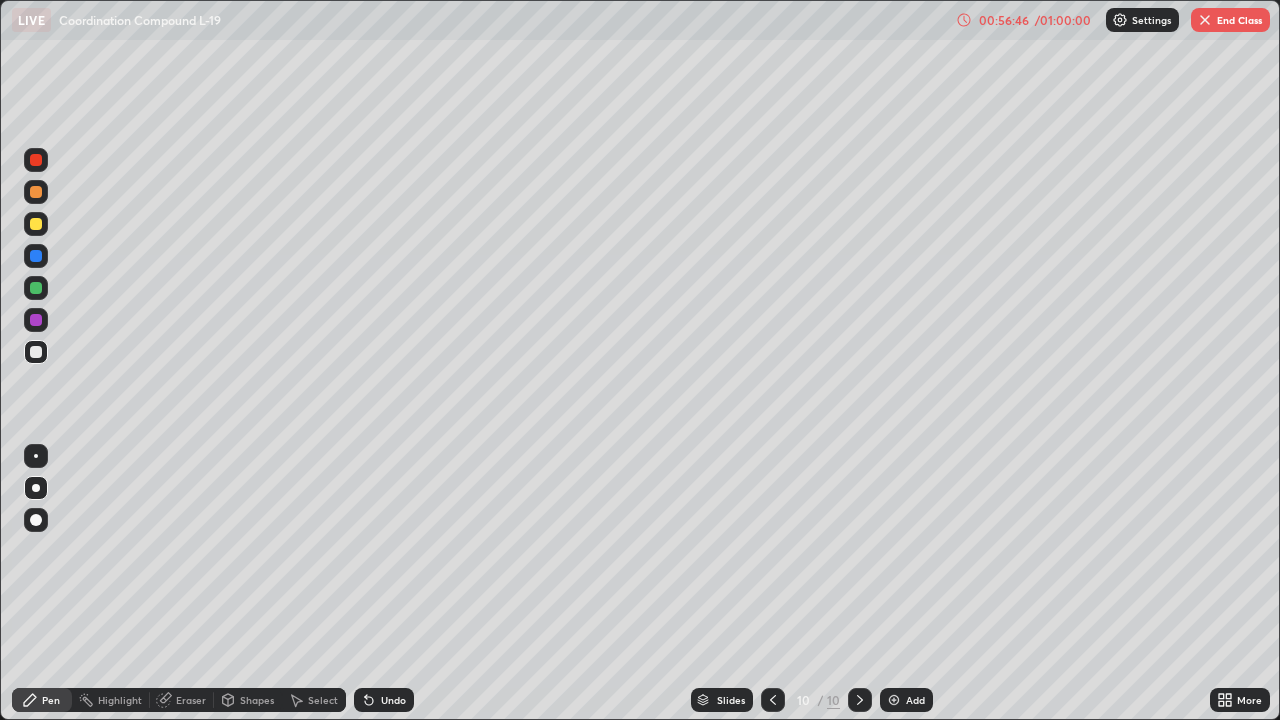 click on "Eraser" at bounding box center [182, 700] 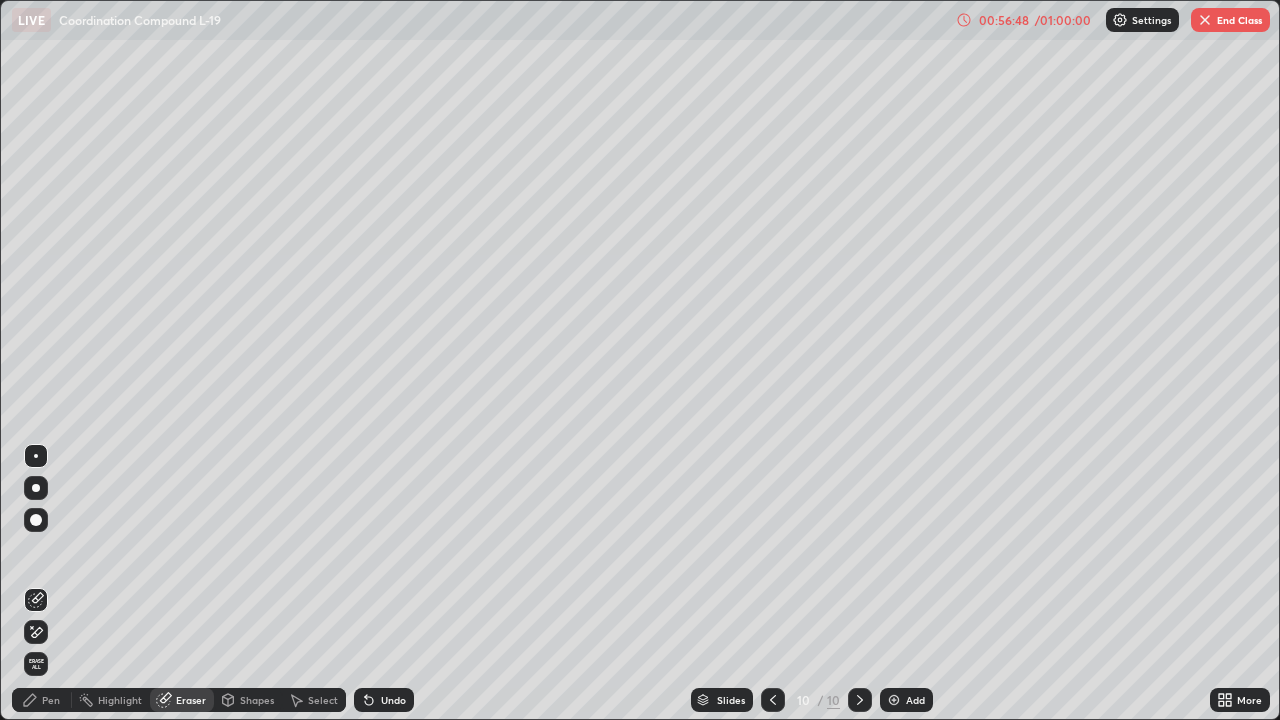 click on "Pen" at bounding box center (42, 700) 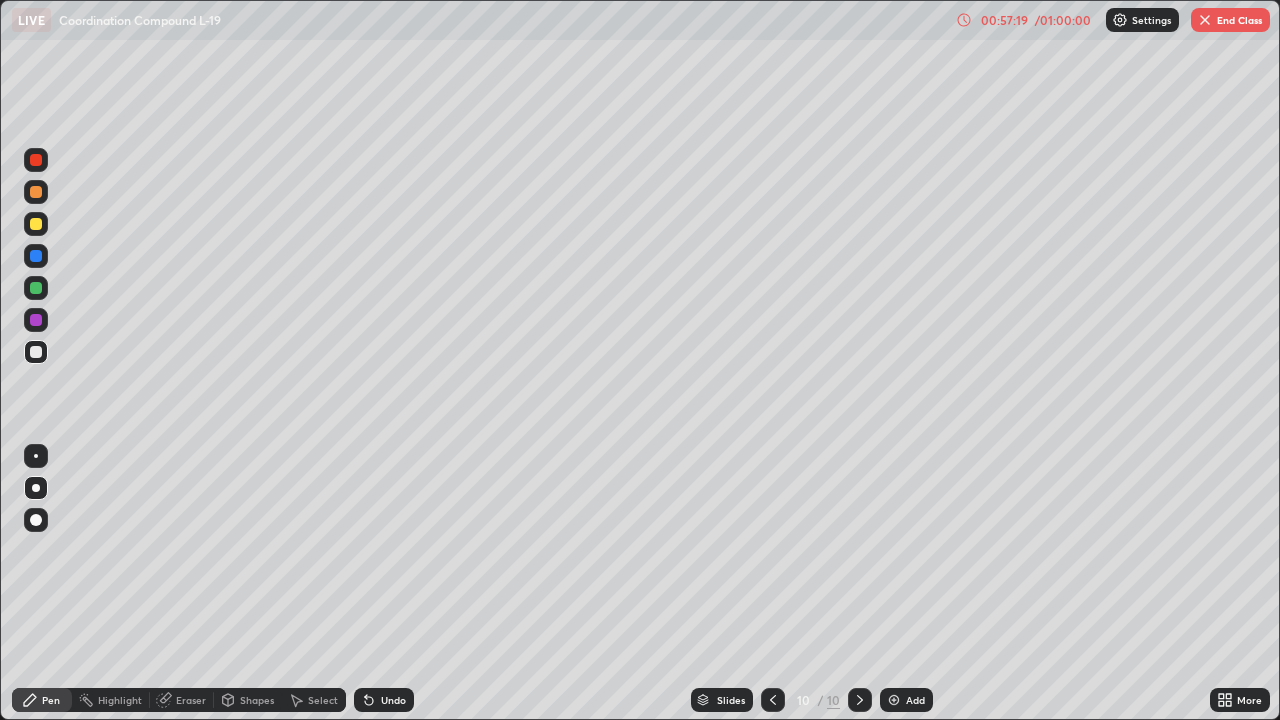 click 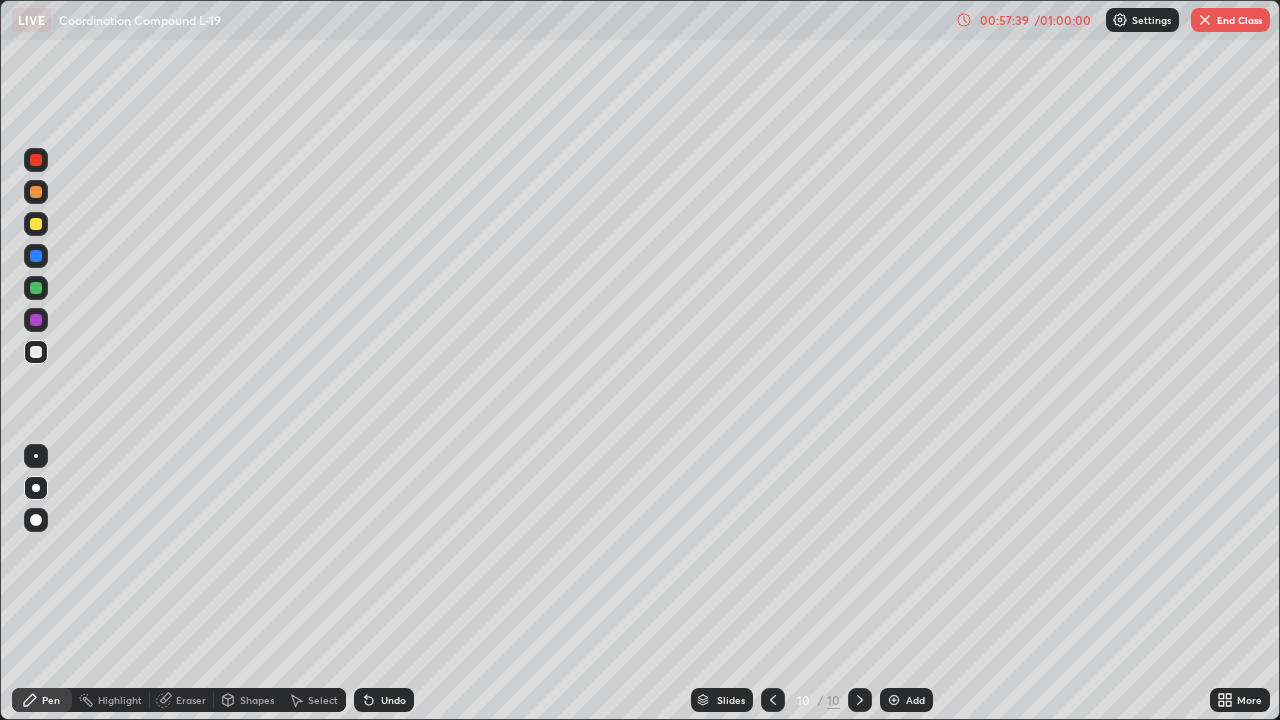 click at bounding box center (36, 288) 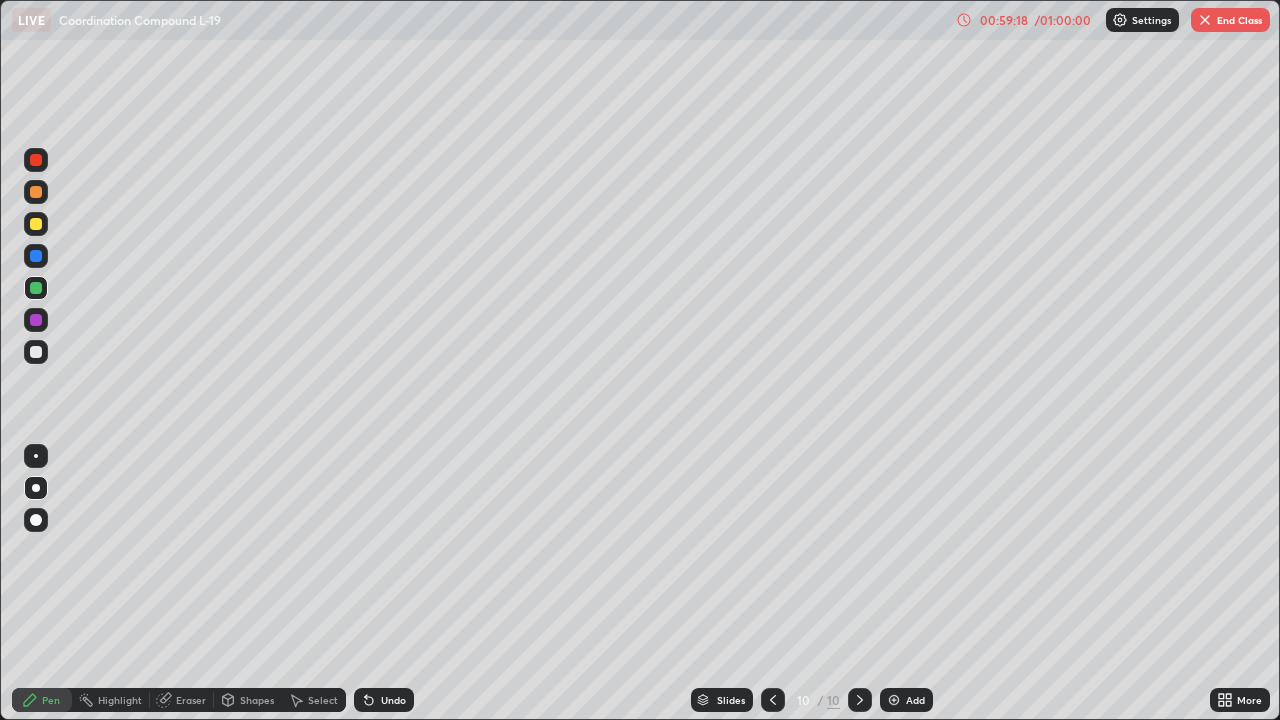 click on "Eraser" at bounding box center (182, 700) 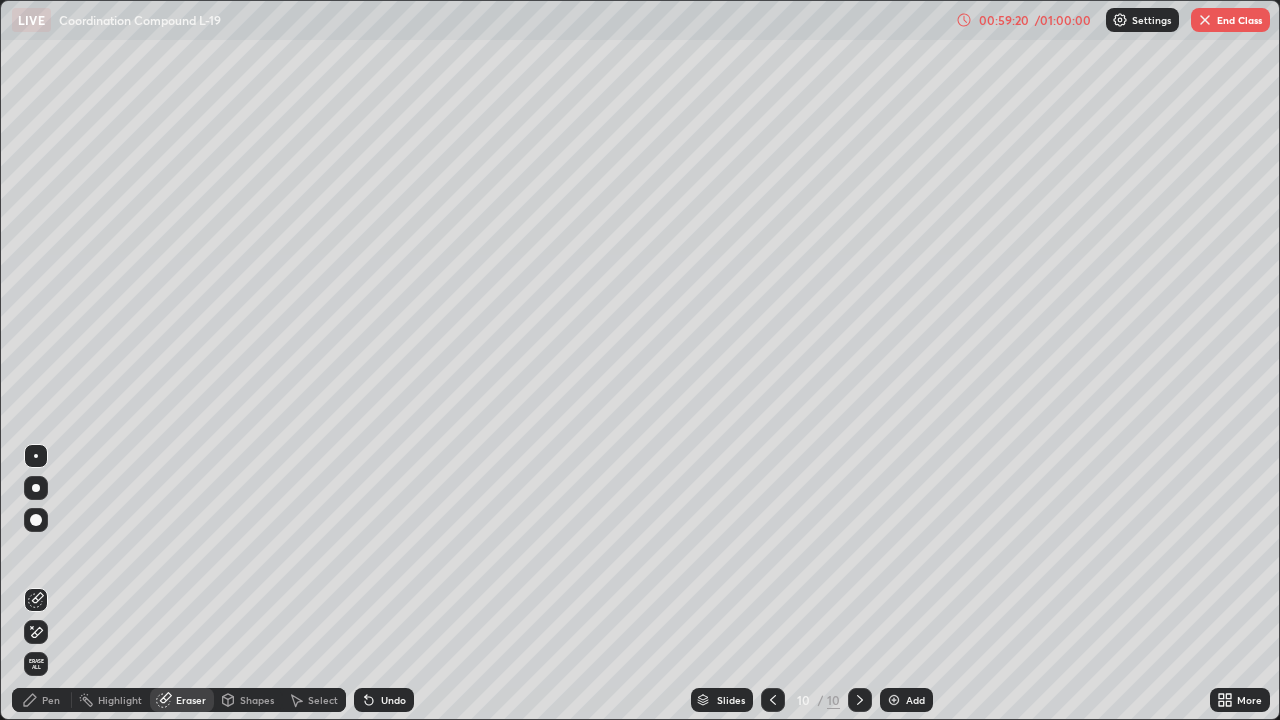 click on "Pen" at bounding box center (51, 700) 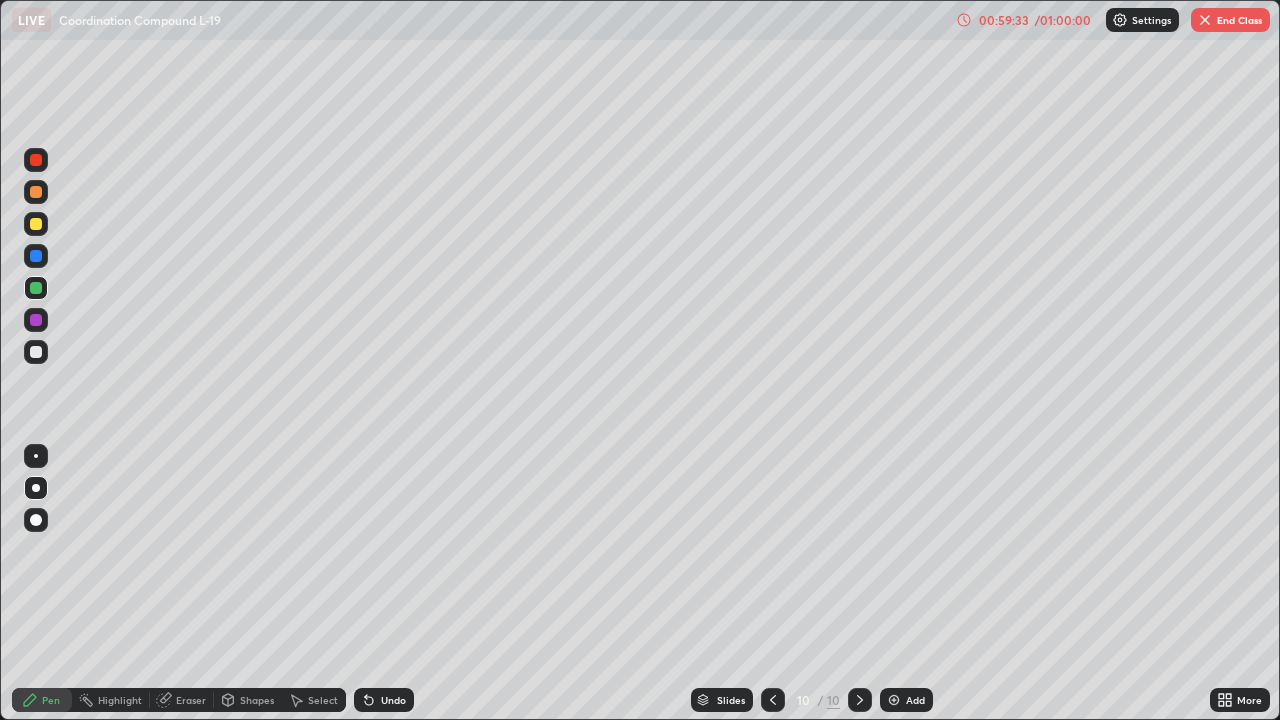 click 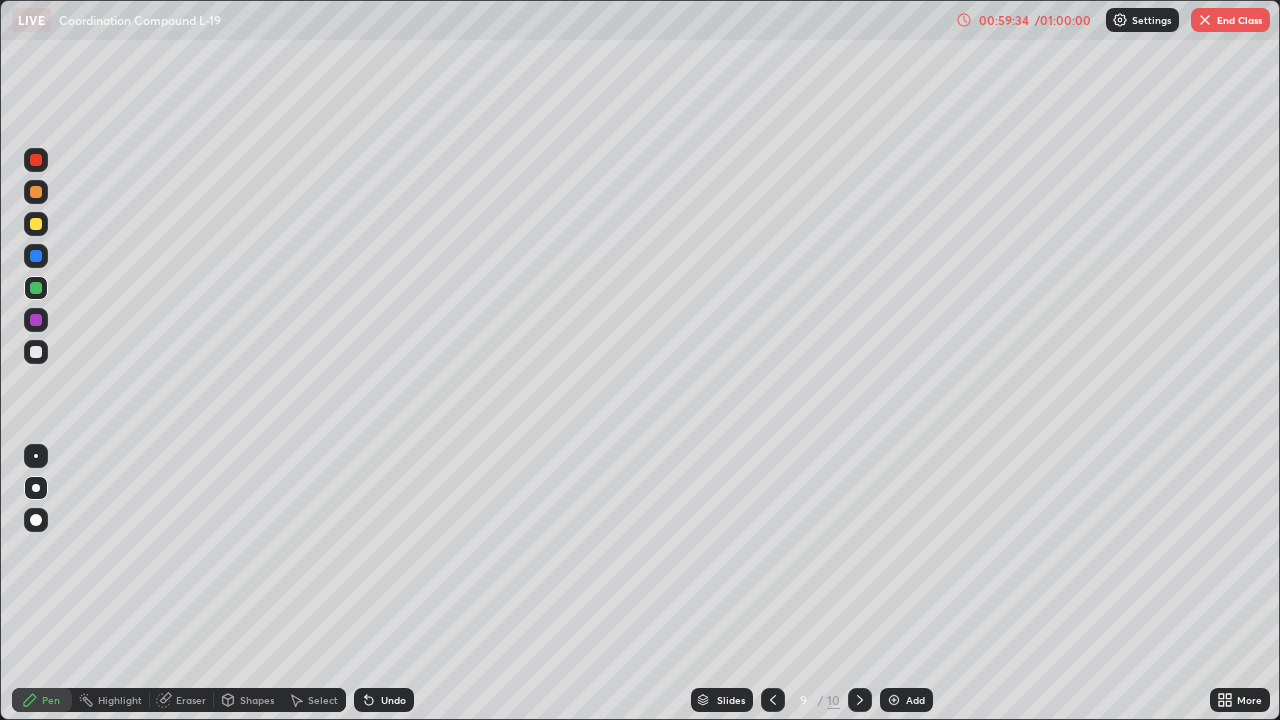 click at bounding box center [773, 700] 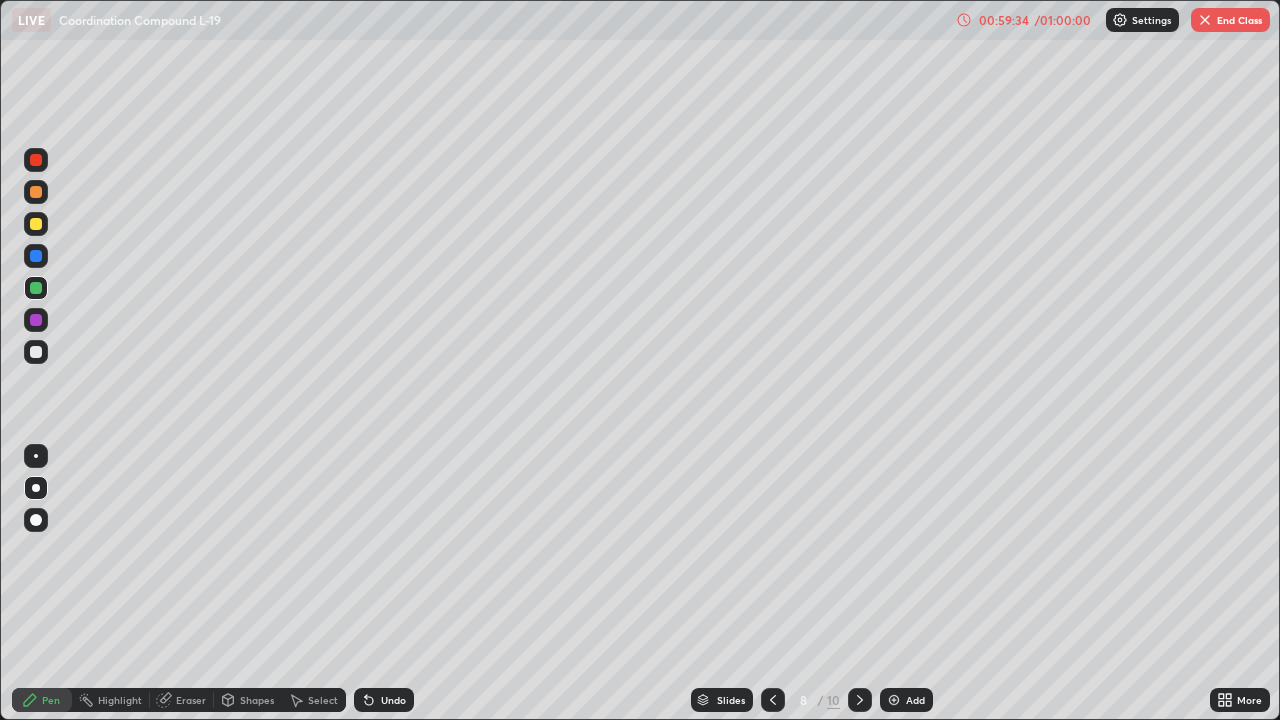click at bounding box center [773, 700] 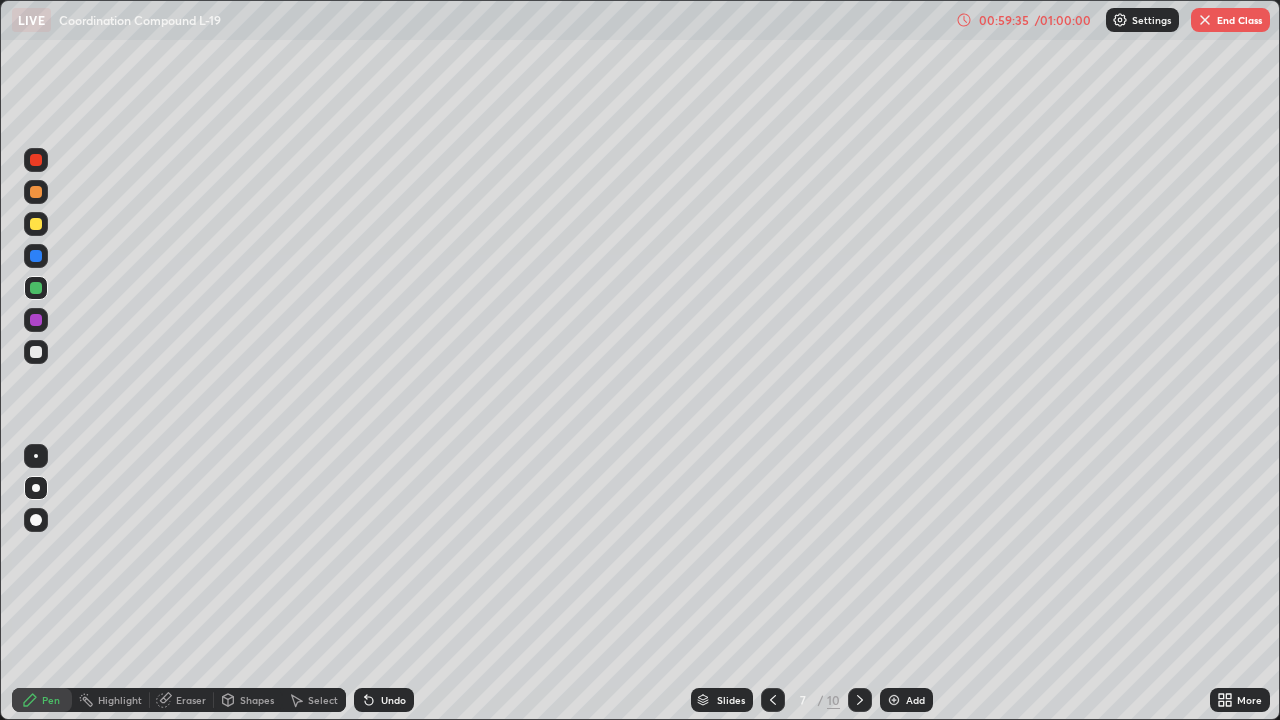 click at bounding box center [773, 700] 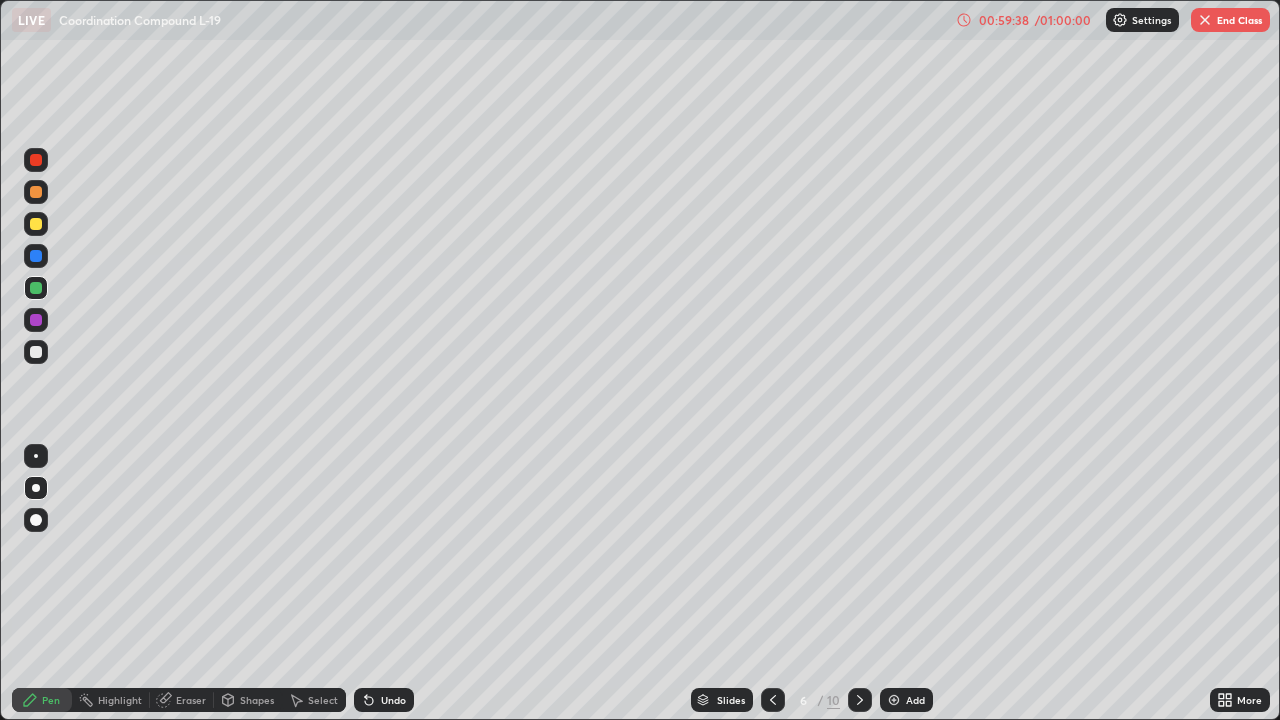 click 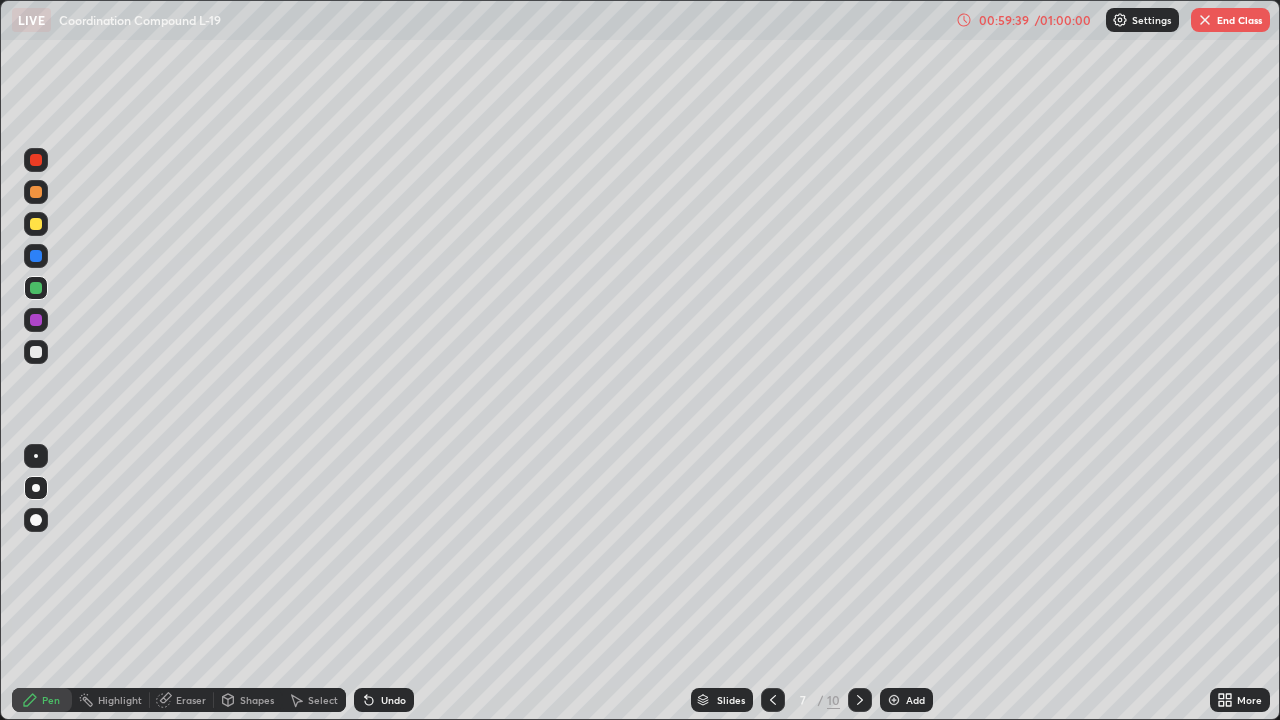 click 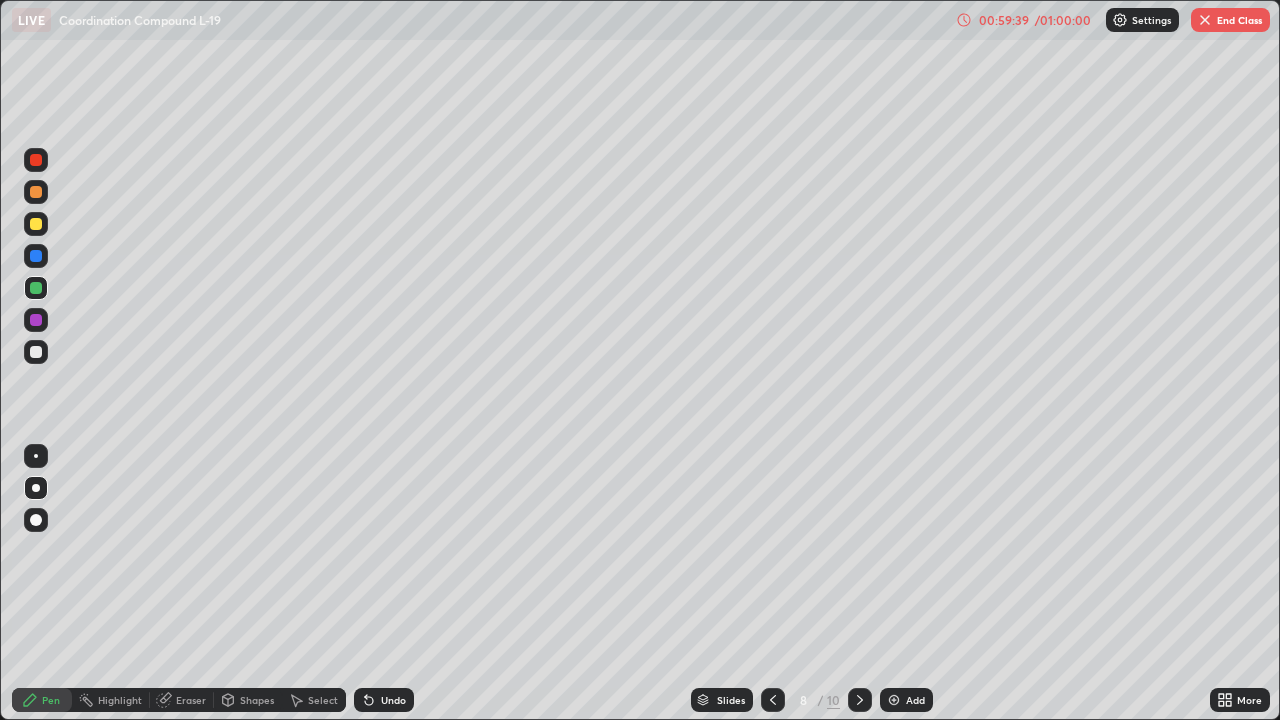 click 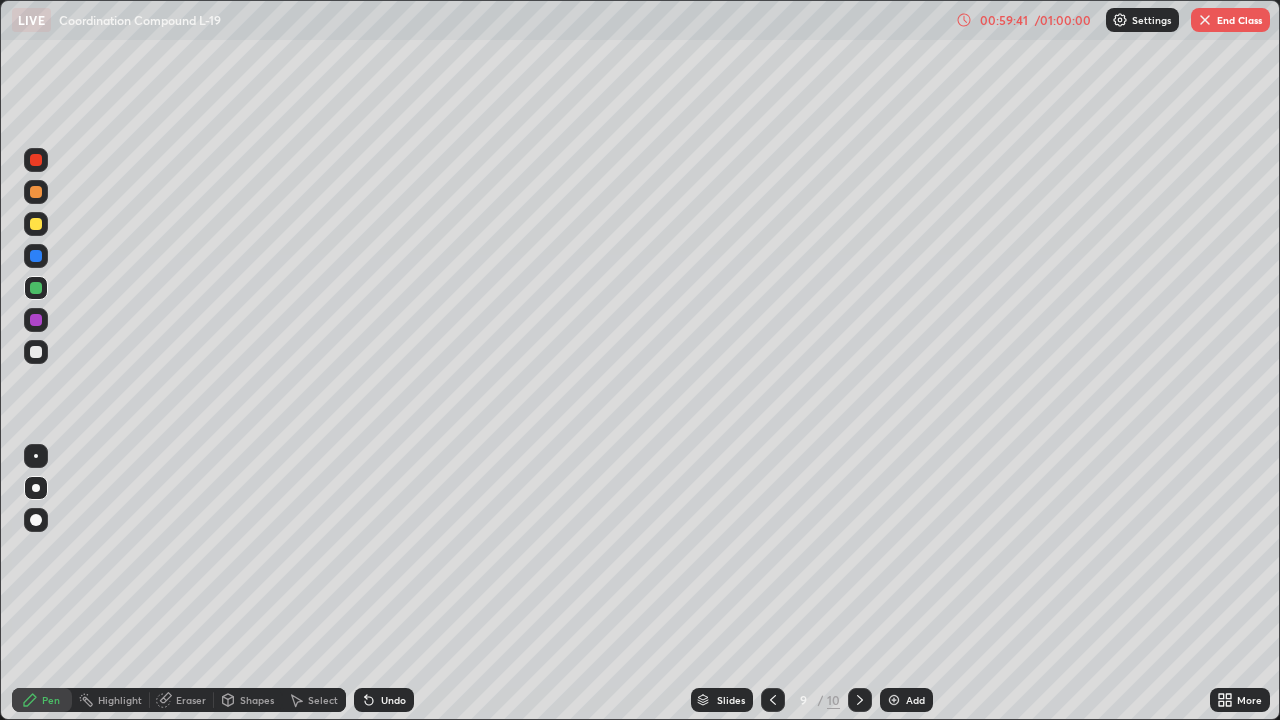 click 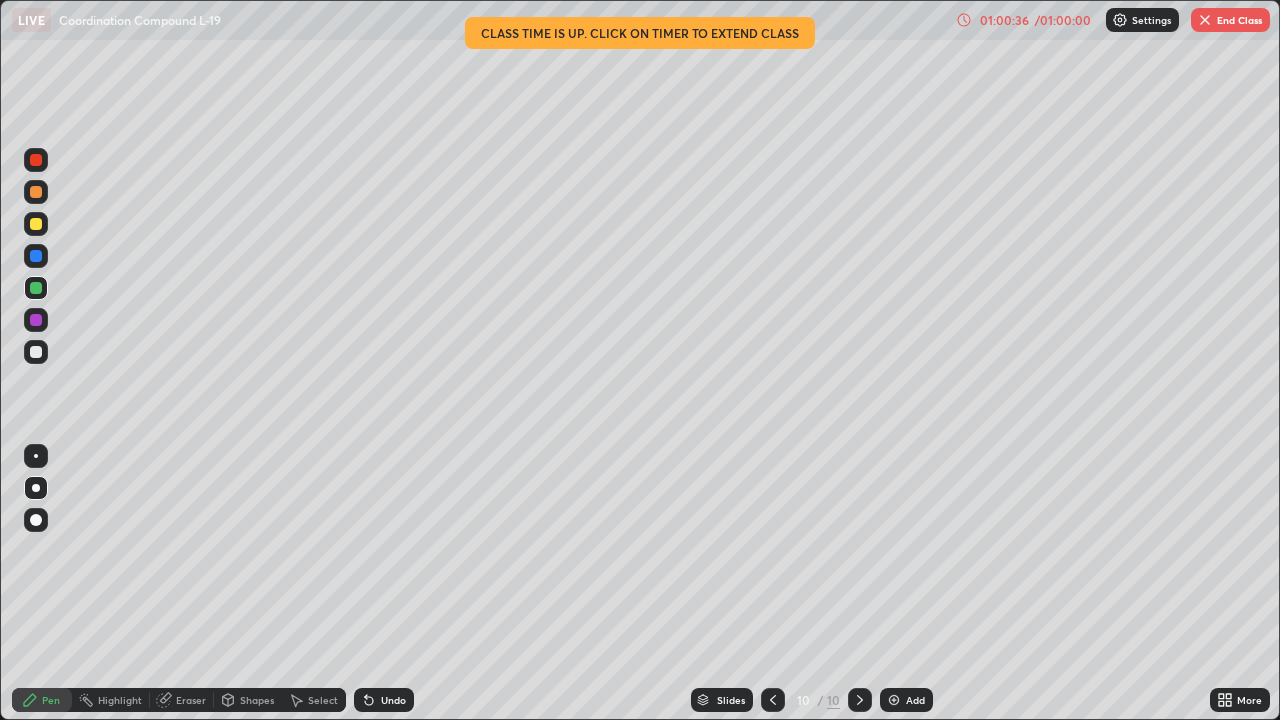 click on "End Class" at bounding box center (1230, 20) 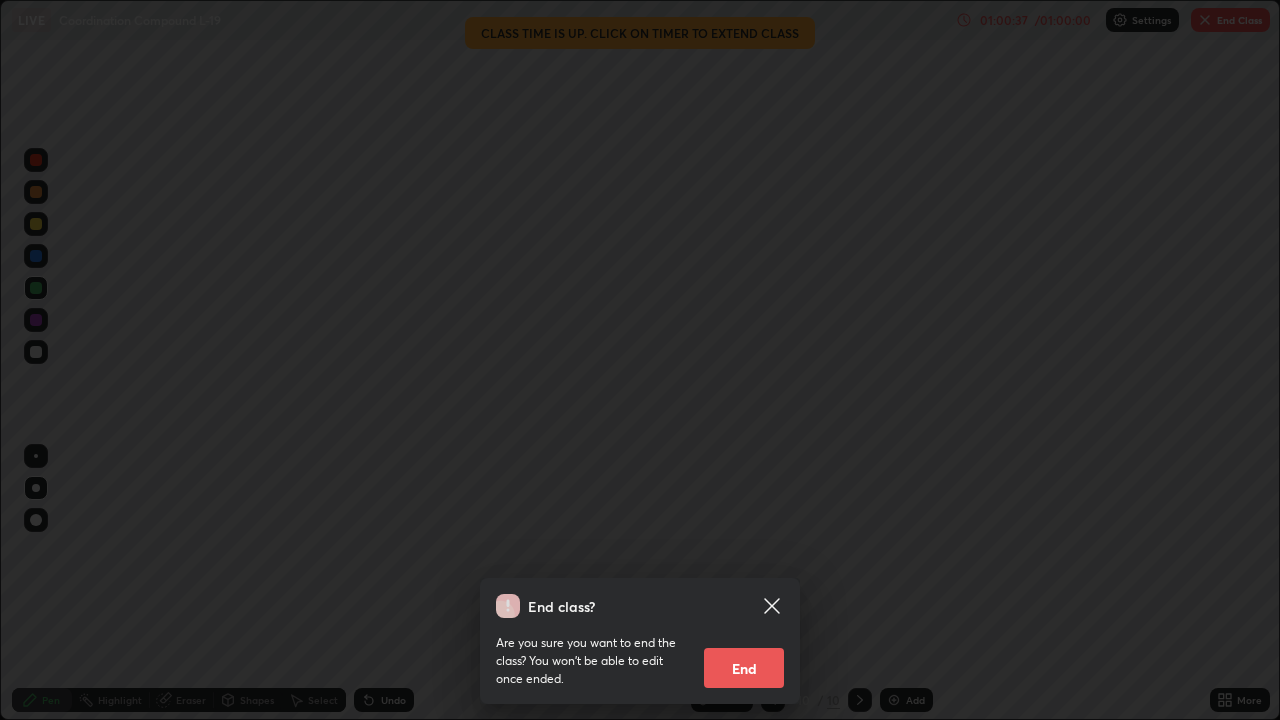 click on "End" at bounding box center [744, 668] 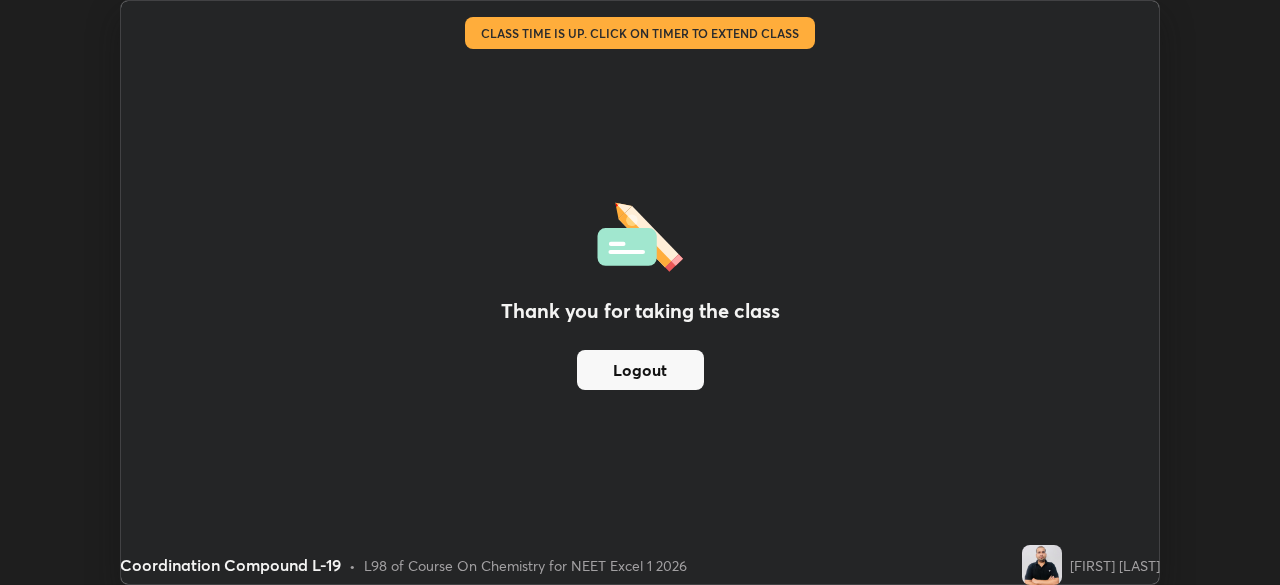 scroll, scrollTop: 585, scrollLeft: 1280, axis: both 